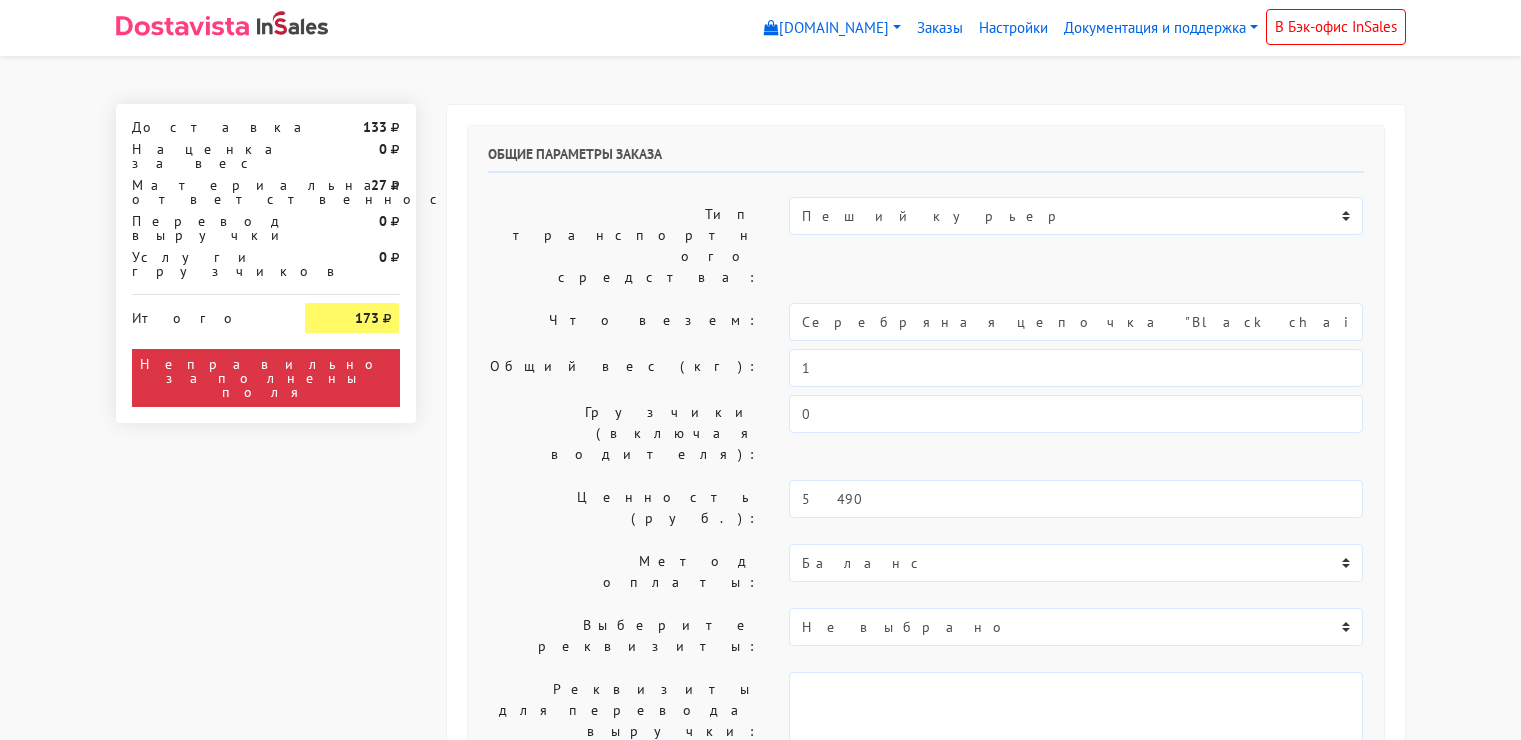 select on "11:00" 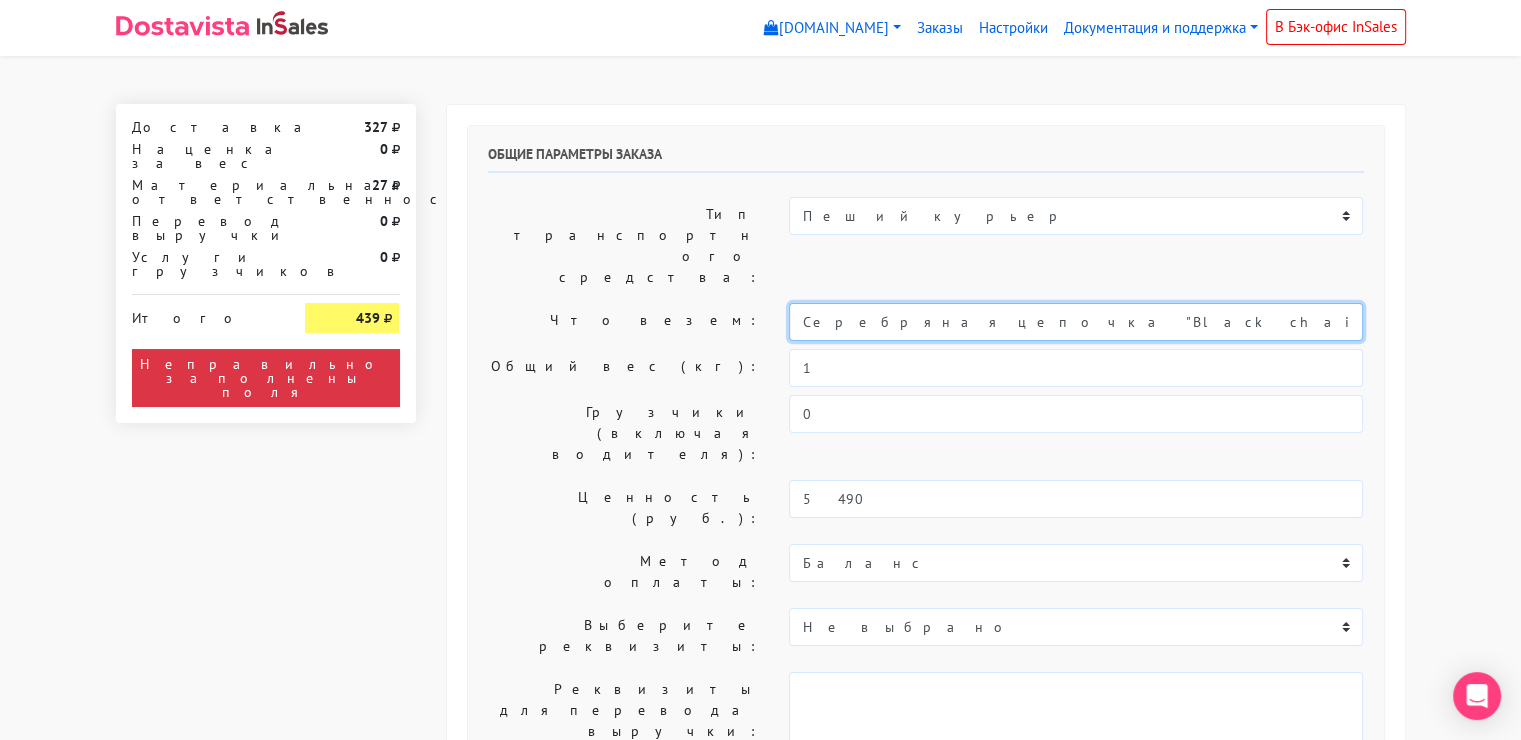 click on "Серебряная цепочка "Black chains" (85)" at bounding box center [1076, 322] 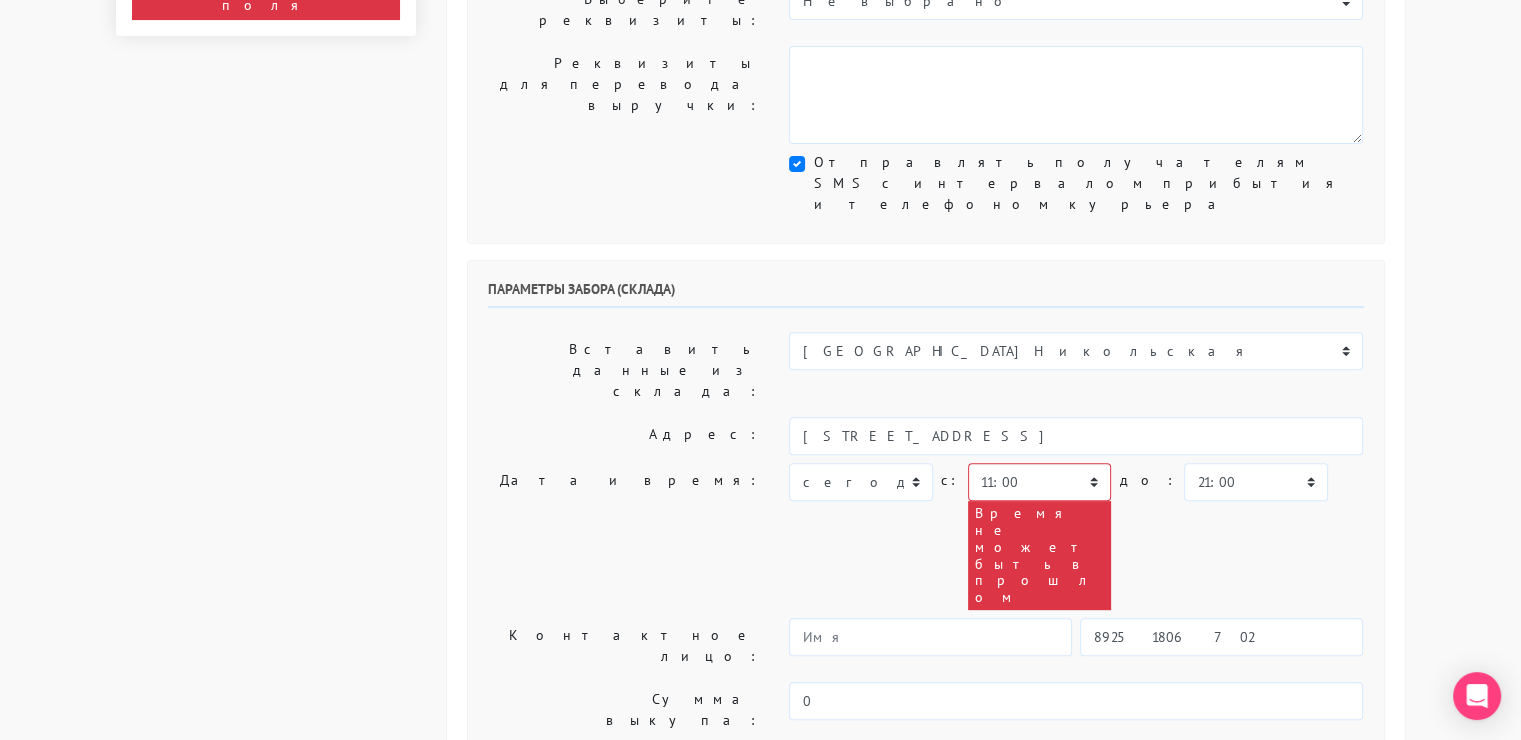 scroll, scrollTop: 628, scrollLeft: 0, axis: vertical 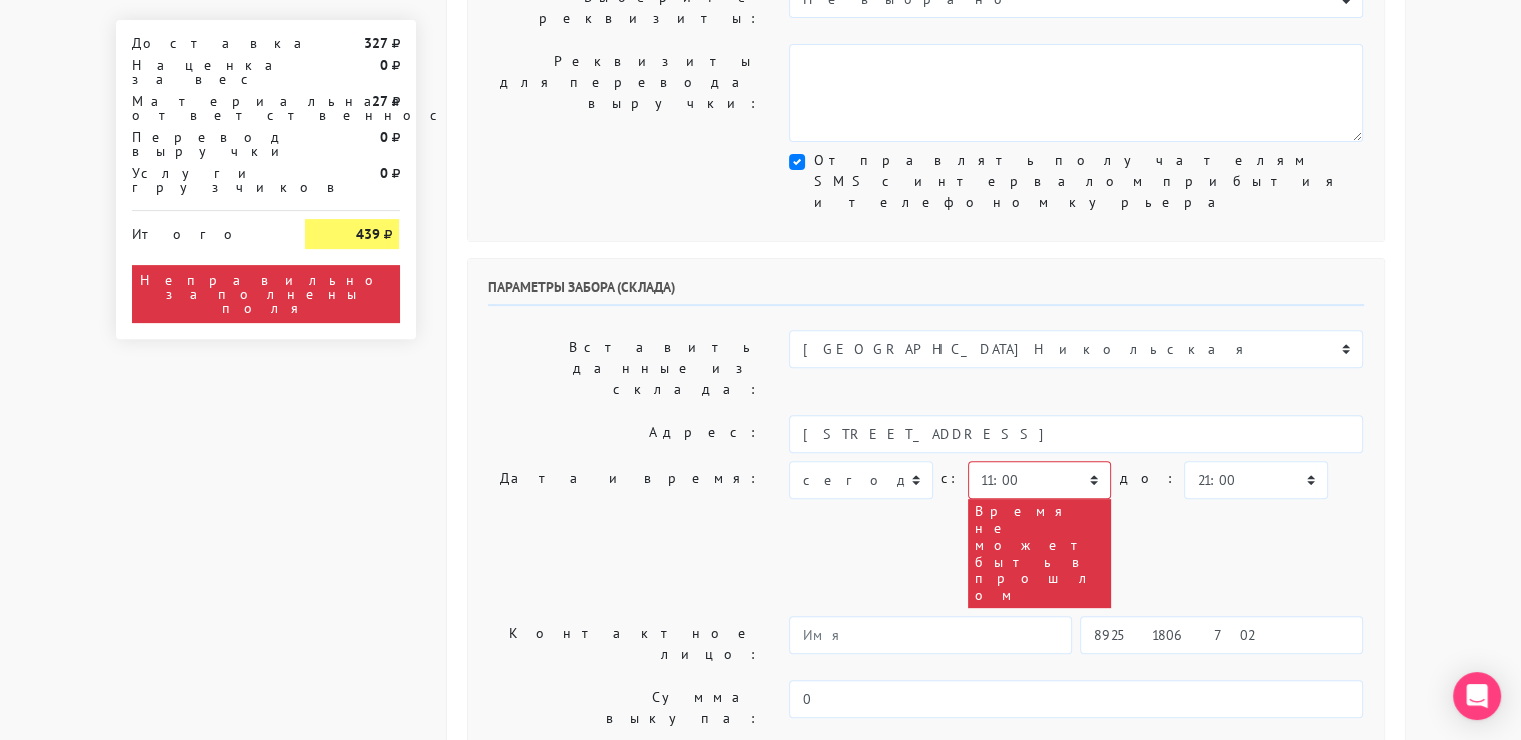 type on "украшения" 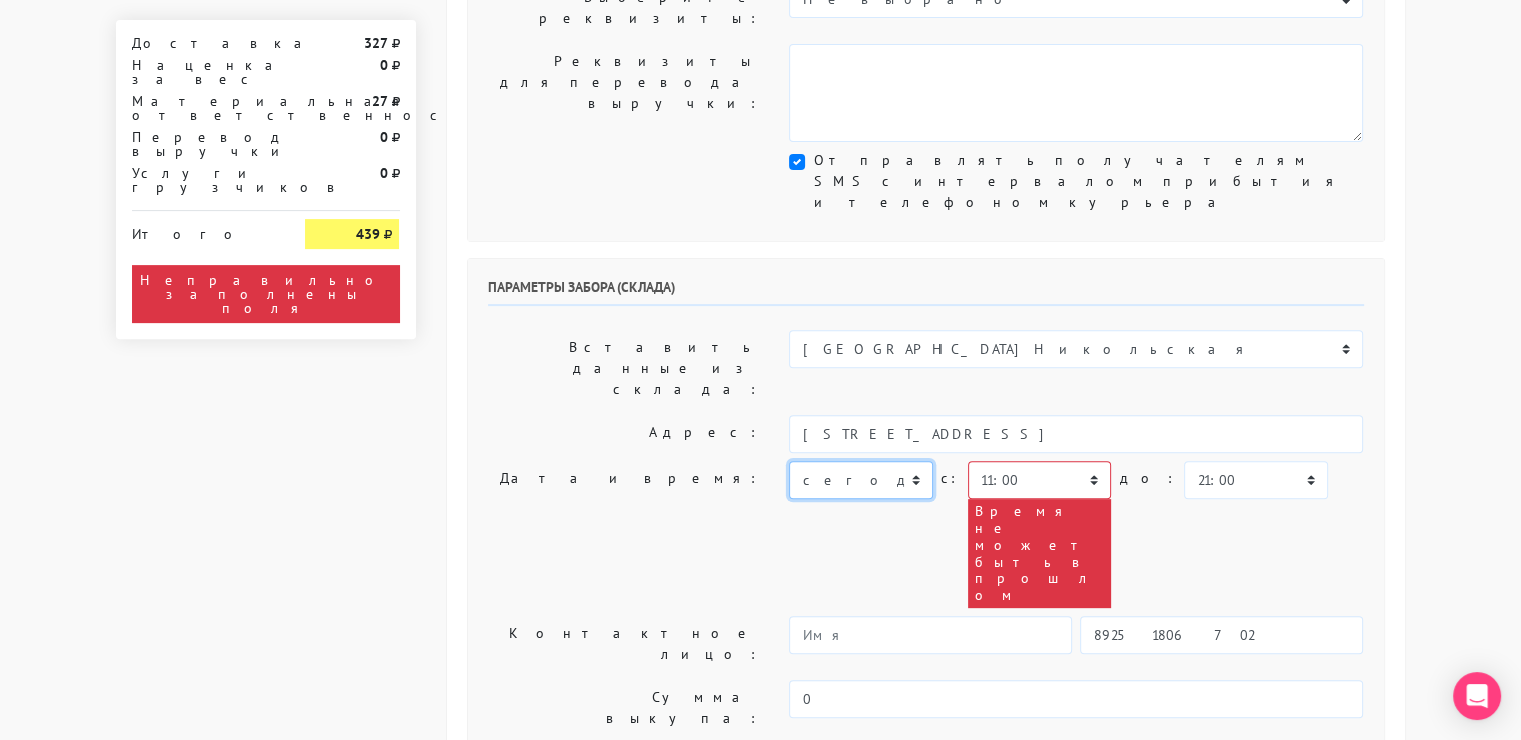 click on "сегодня
завтра
[DATE]
[DATE]
[DATE]
[DATE]
[DATE]
[DATE]
[DATE]" at bounding box center (860, 480) 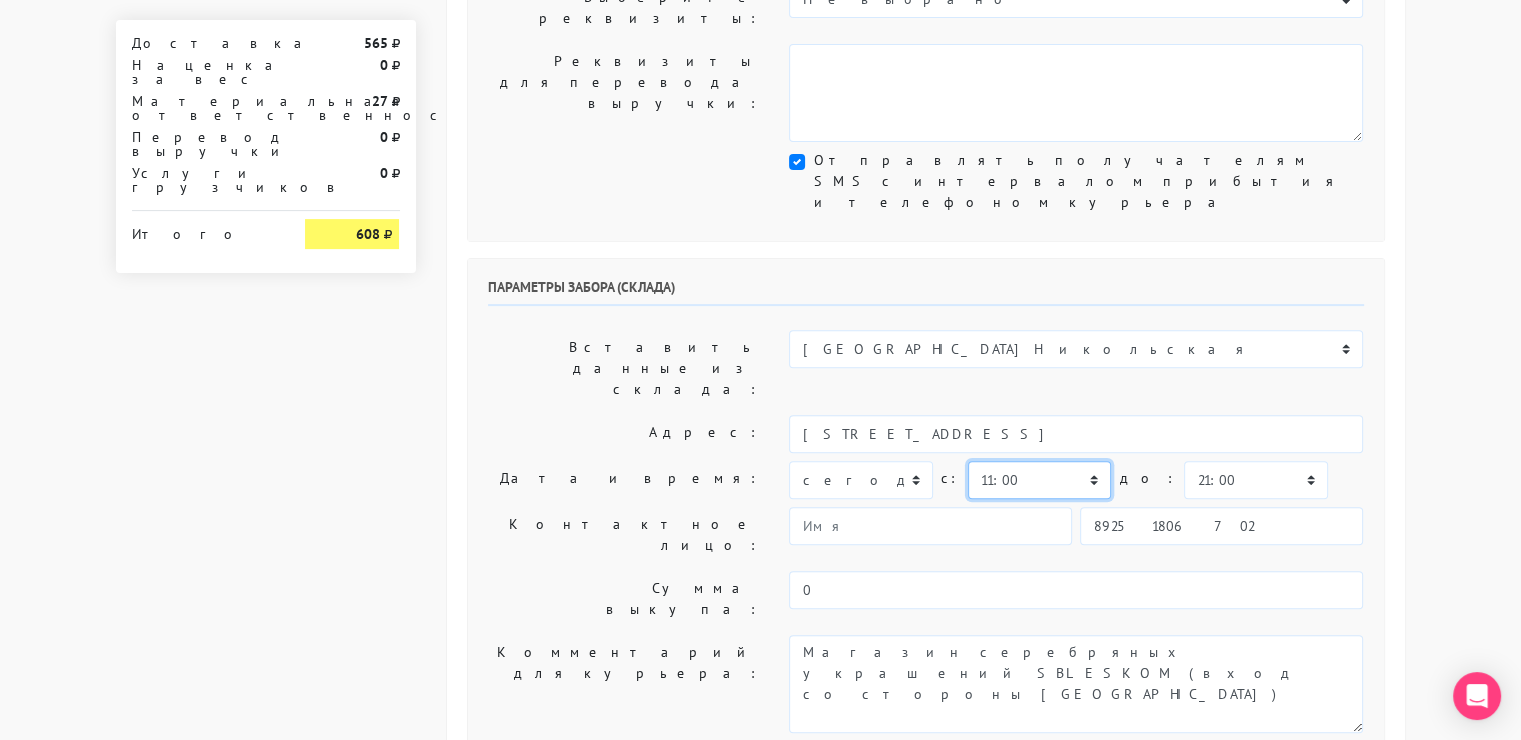 click on "00:00
00:30
01:00
01:30
02:00
02:30
03:00
03:30
04:00 04:30 05:00 05:30 06:00 06:30 07:00 07:30 08:00" at bounding box center (1039, 480) 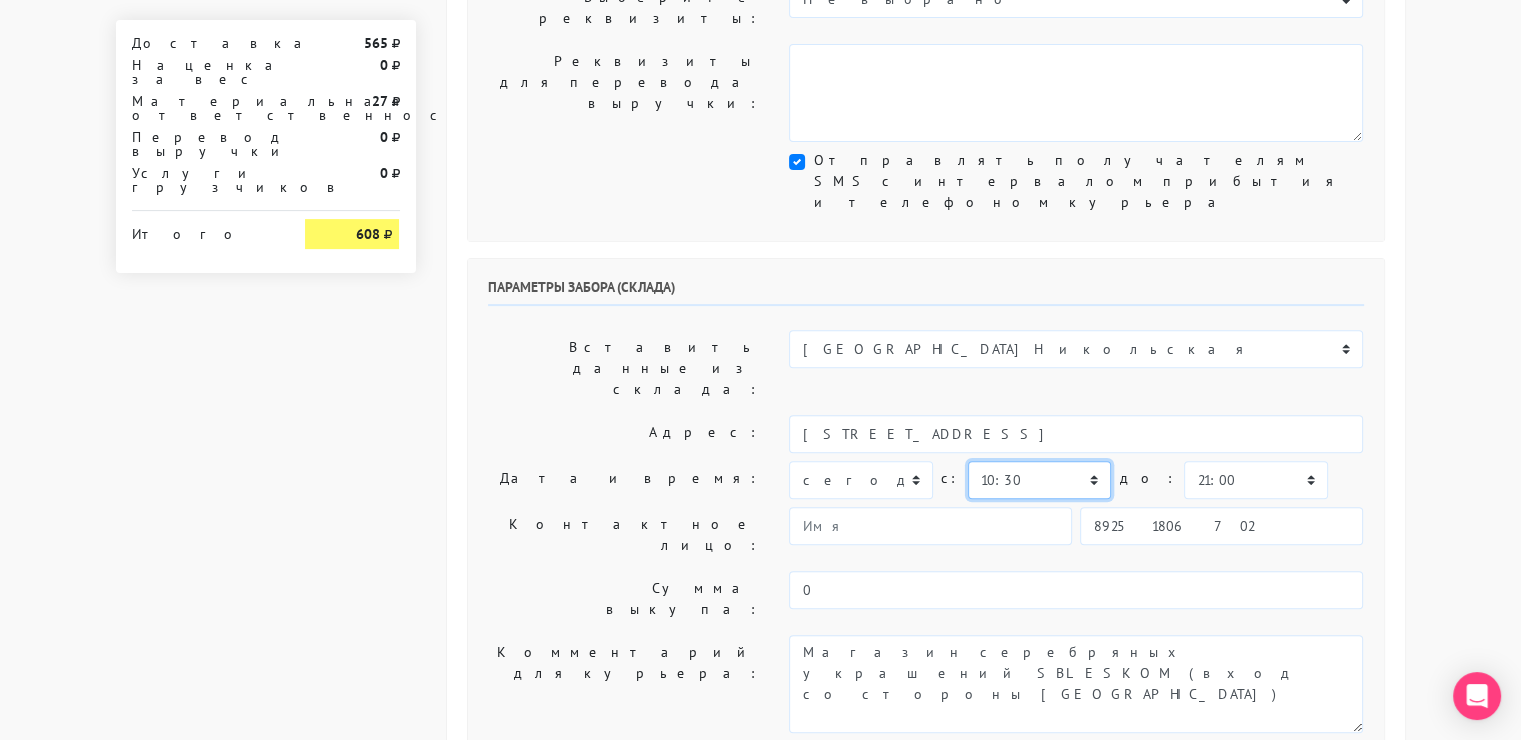 click on "00:00
00:30
01:00
01:30
02:00
02:30
03:00
03:30
04:00 04:30 05:00 05:30 06:00 06:30 07:00 07:30 08:00" at bounding box center [1039, 480] 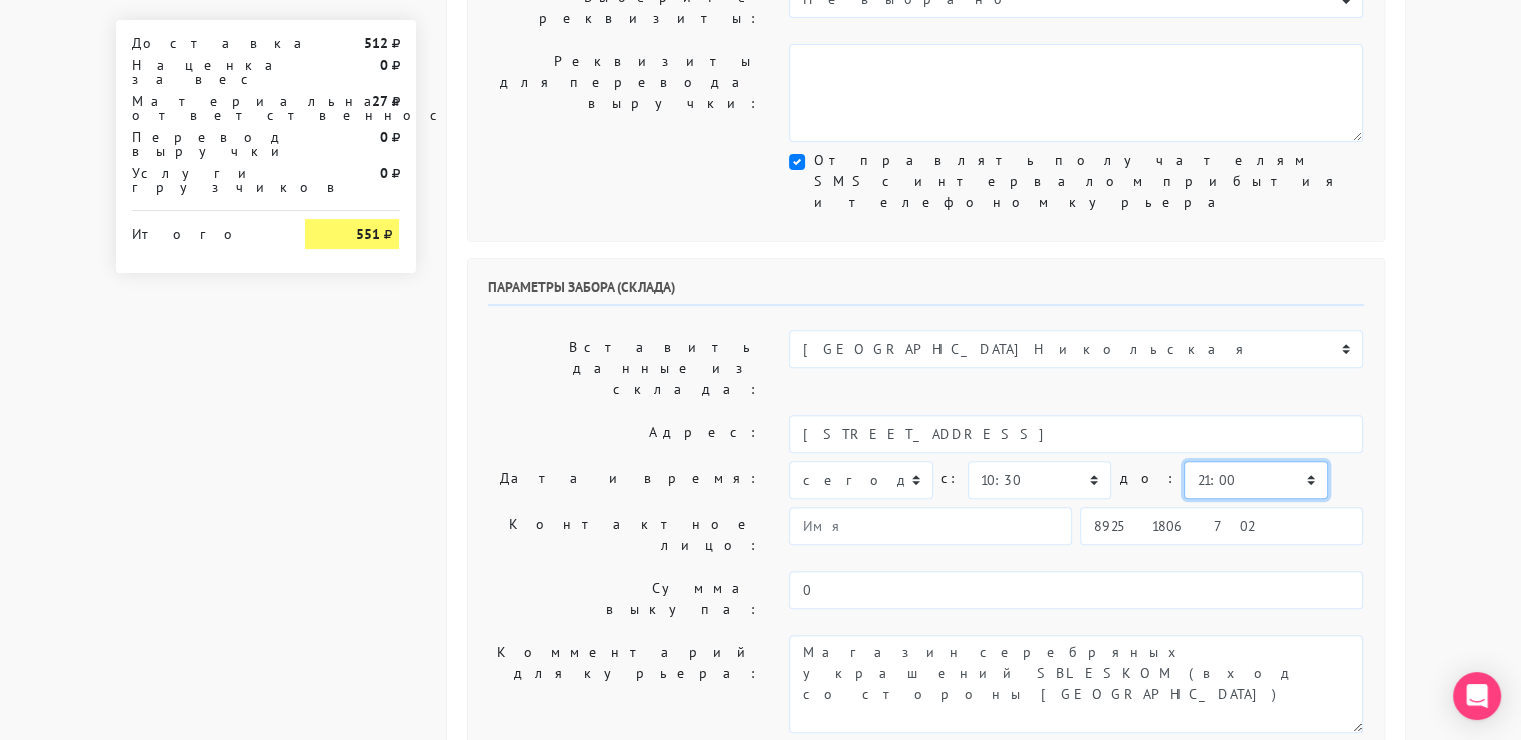 click on "00:00
00:30
01:00
01:30
02:00
02:30
03:00
03:30
04:00 04:30 05:00 05:30 06:00 06:30 07:00 07:30 08:00" at bounding box center (1255, 480) 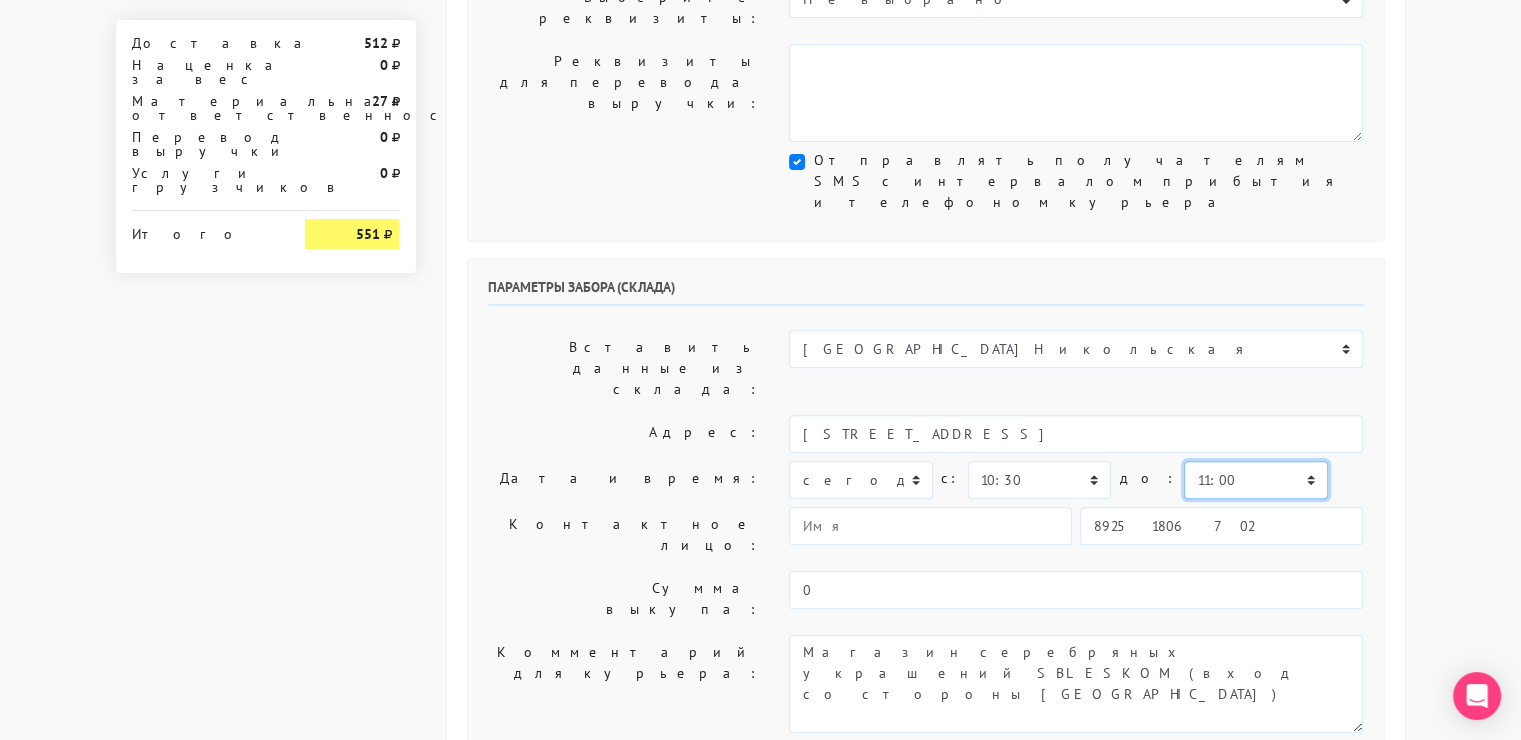 click on "00:00
00:30
01:00
01:30
02:00
02:30
03:00
03:30
04:00 04:30 05:00 05:30 06:00 06:30 07:00 07:30 08:00" at bounding box center [1255, 480] 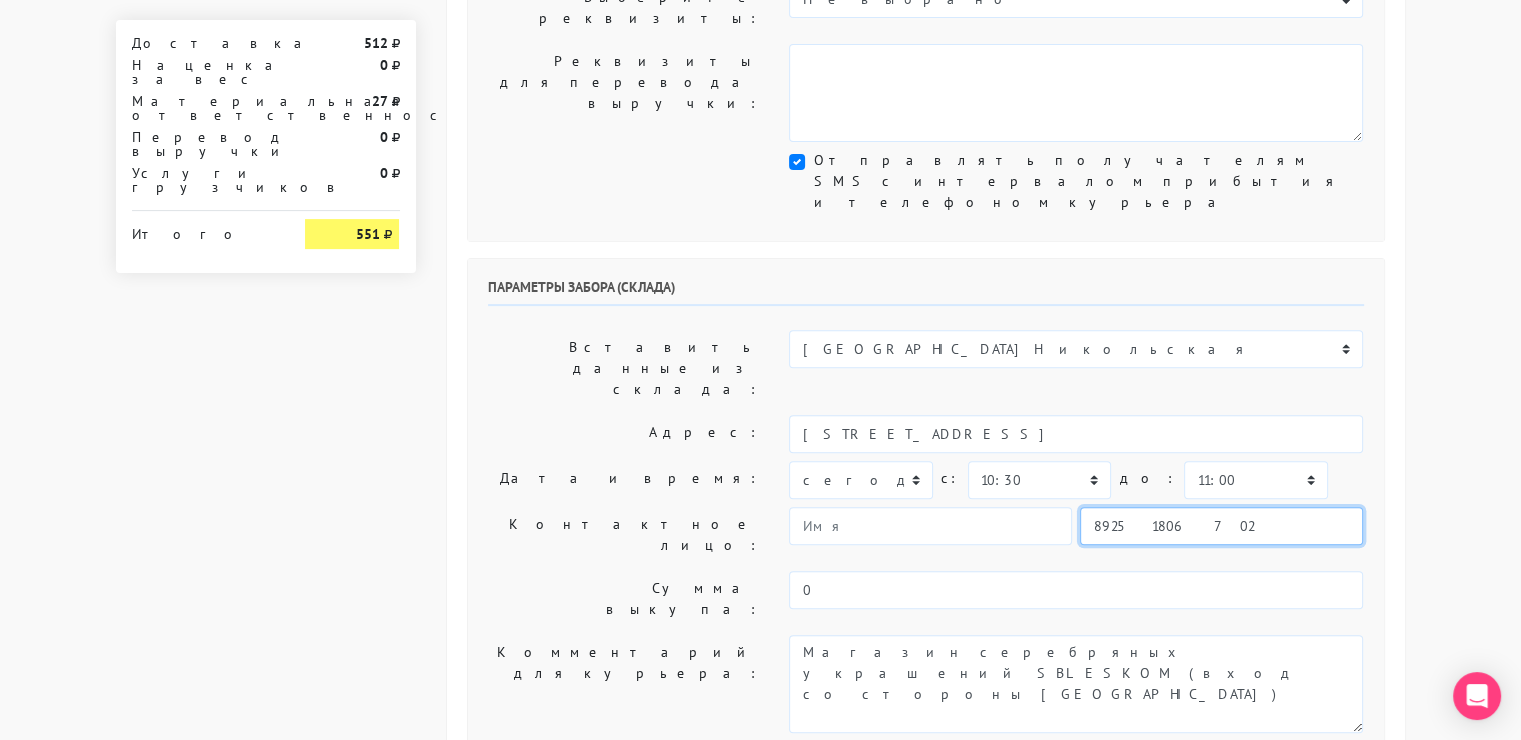 click on "89251806702" at bounding box center (1221, 526) 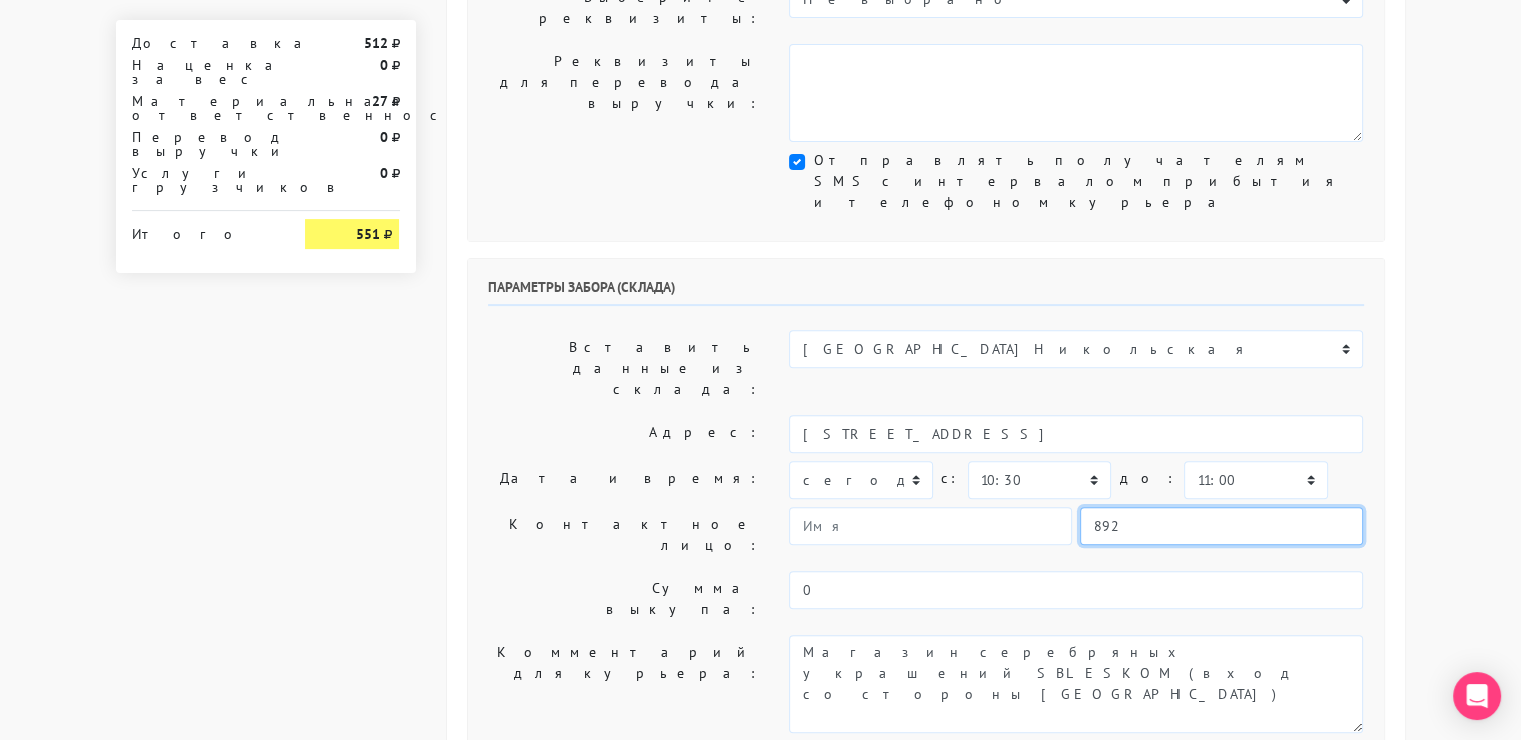 type on "9234448187" 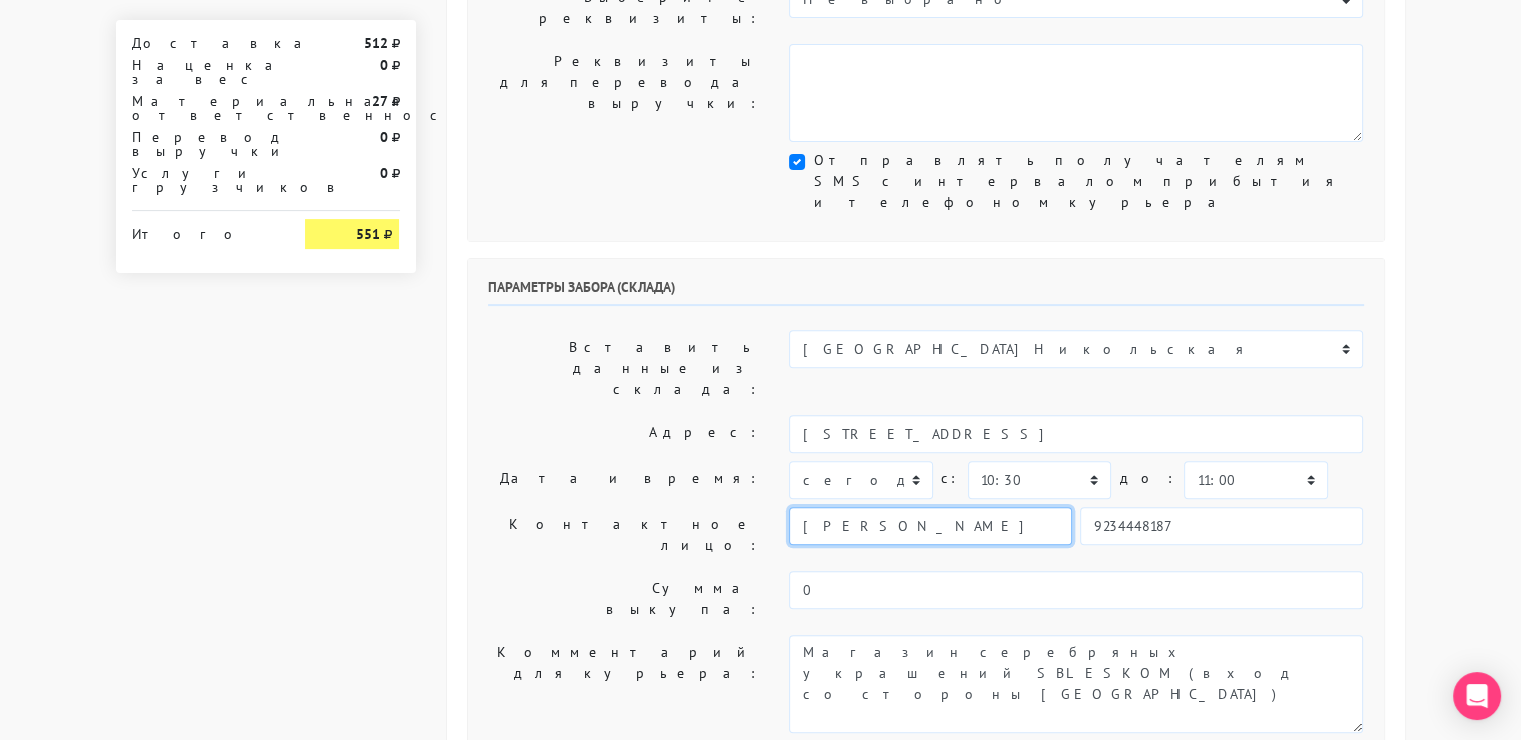 click on "[PERSON_NAME]" at bounding box center [930, 526] 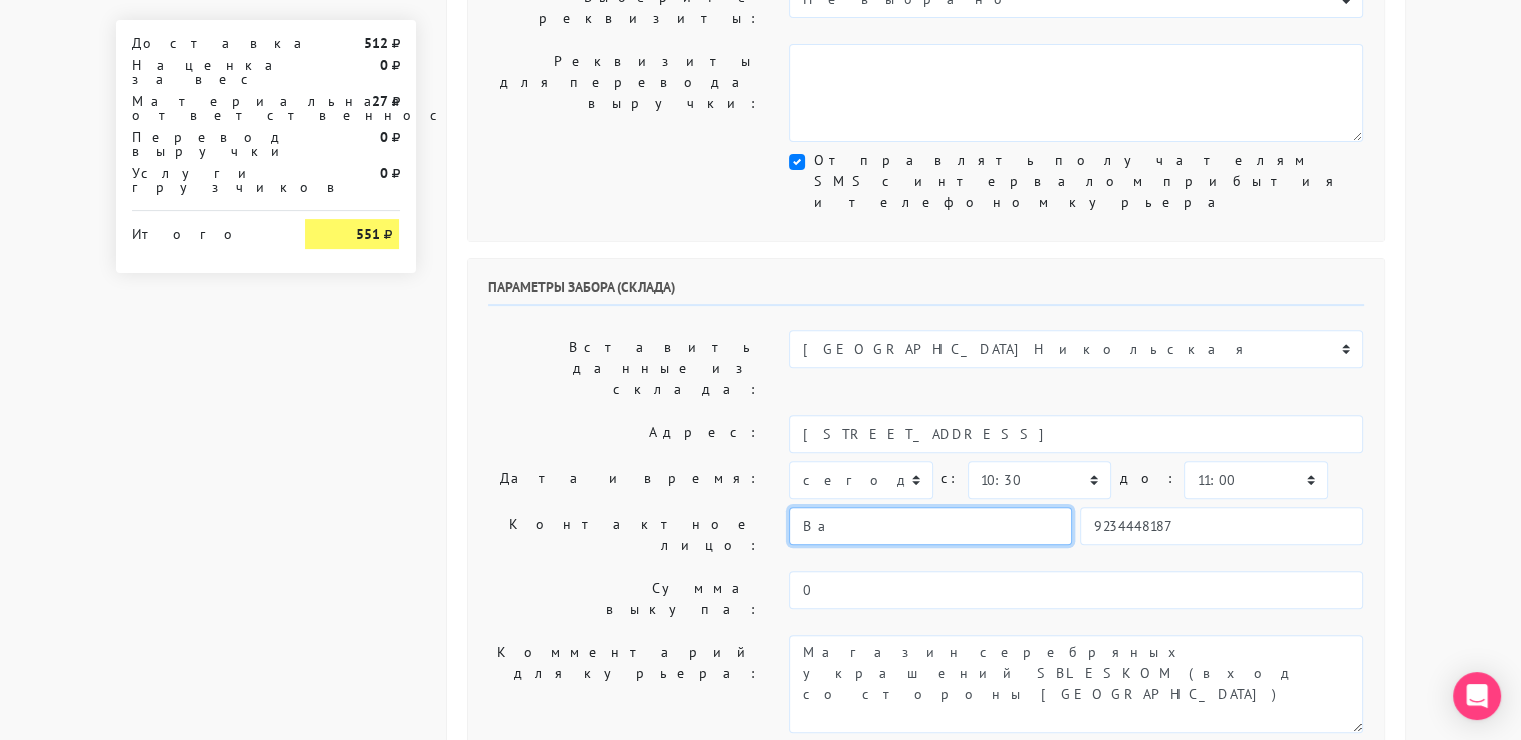type on "В" 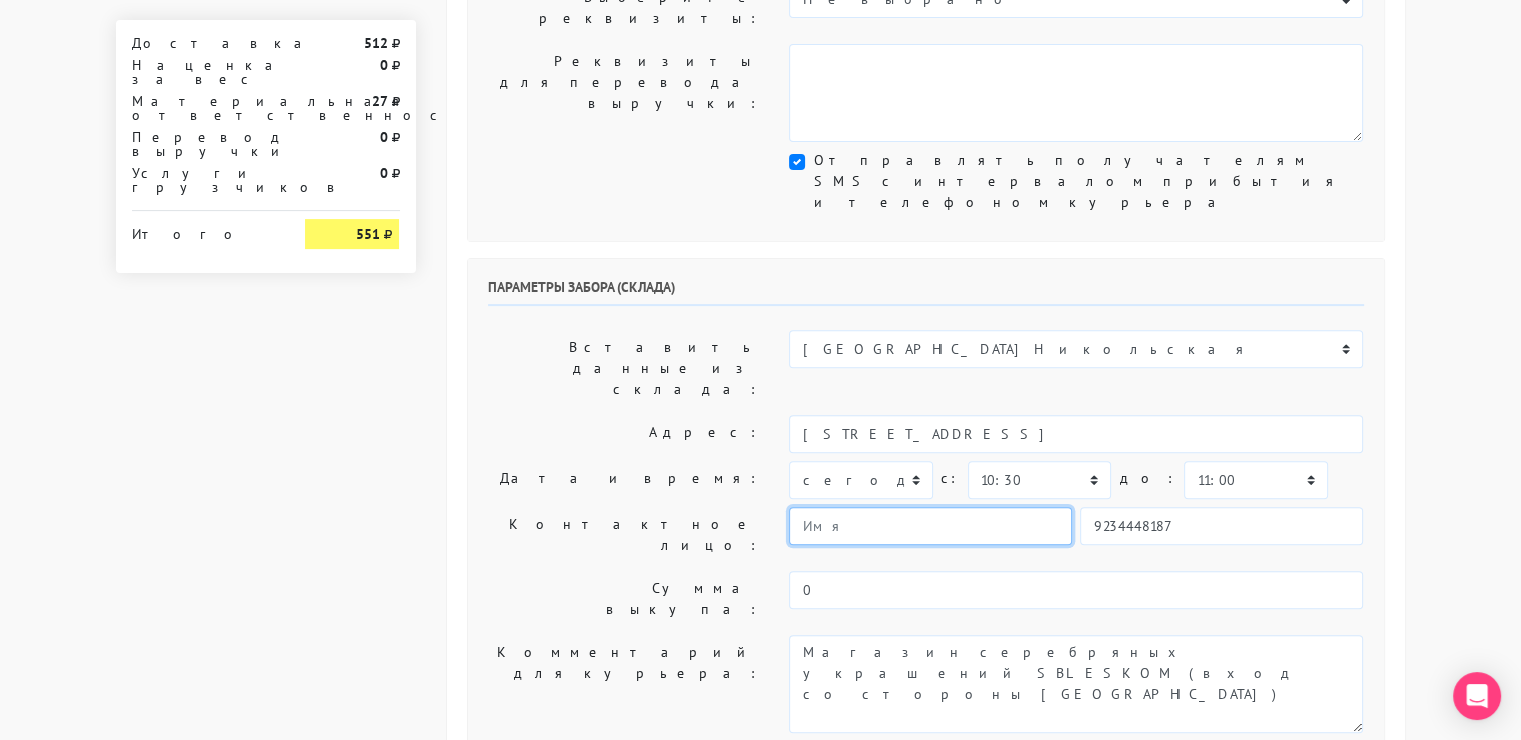 type 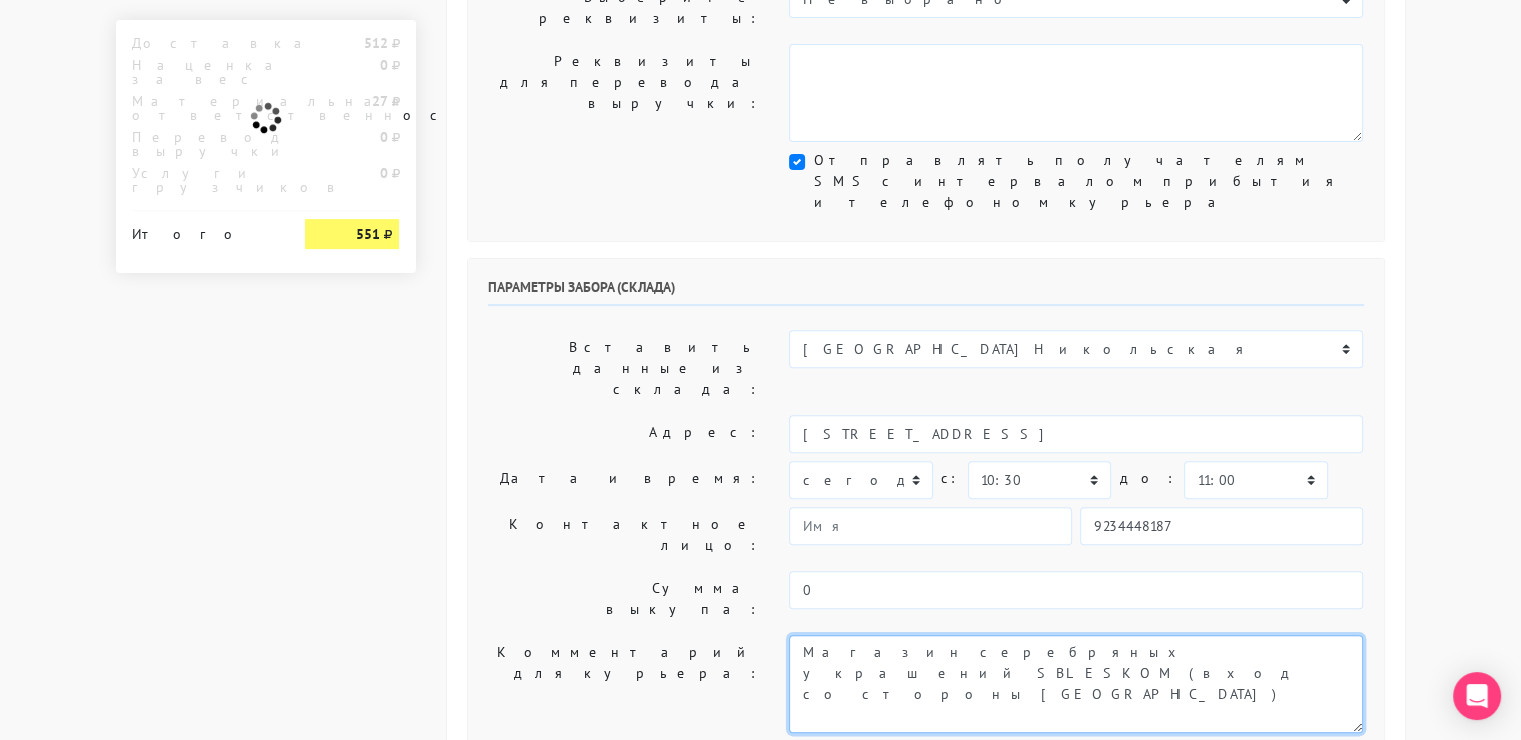 click on "Магазин серебряных украшений SBLESKOM (вход со стороны [GEOGRAPHIC_DATA])" at bounding box center (1076, 684) 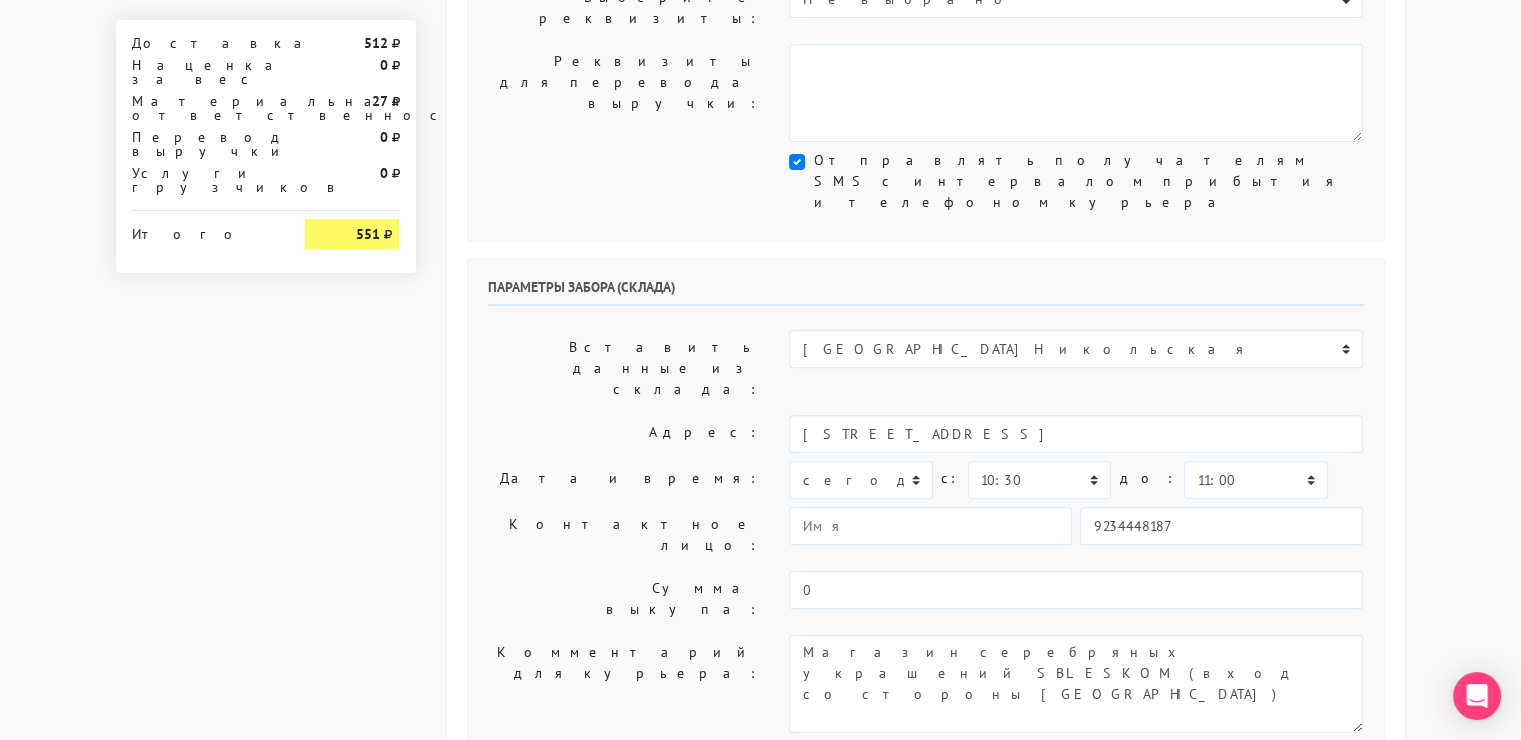 click on "Комментарий для курьера:" at bounding box center (624, 684) 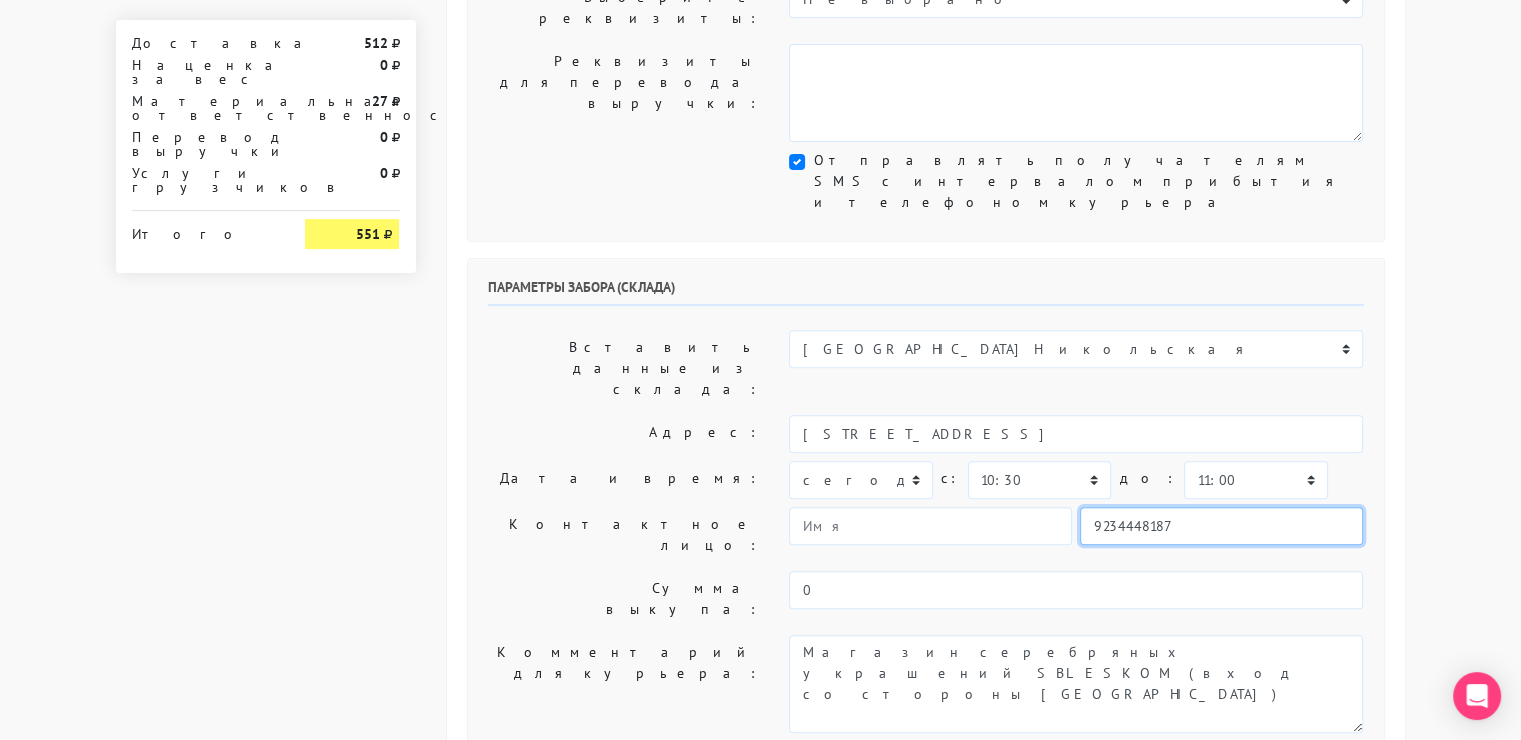 click on "9234448187" at bounding box center (1221, 526) 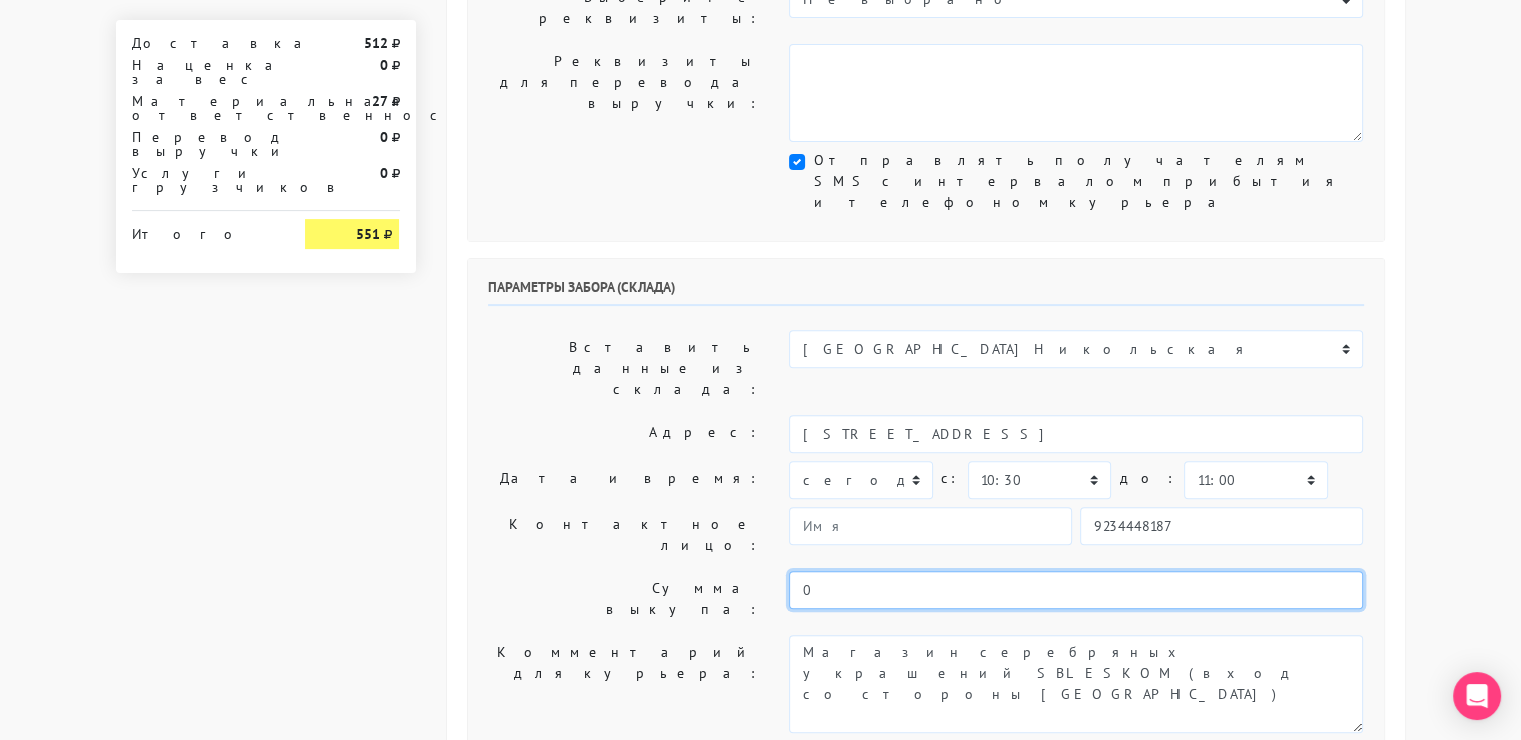 click on "0" at bounding box center [1076, 590] 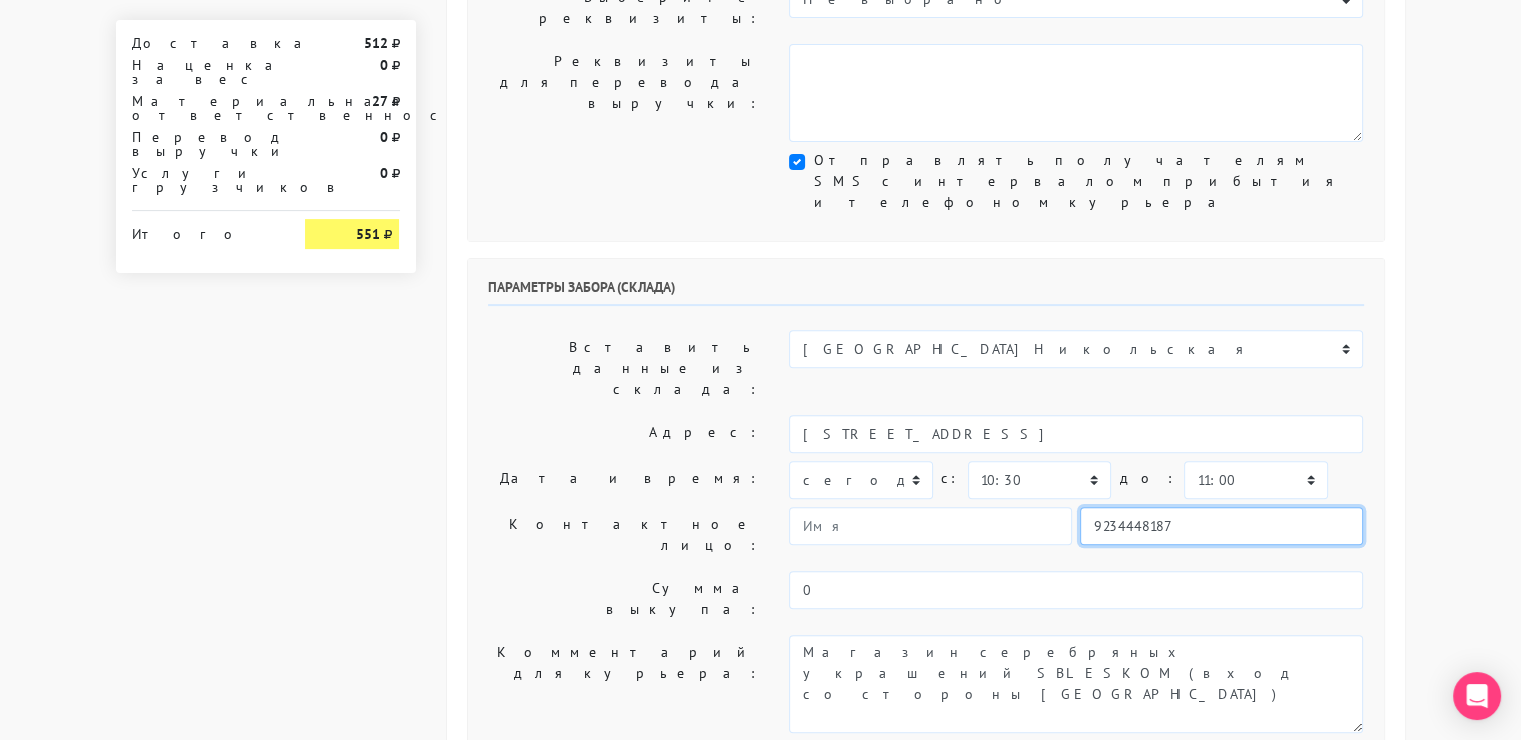 click on "9234448187" at bounding box center (1221, 526) 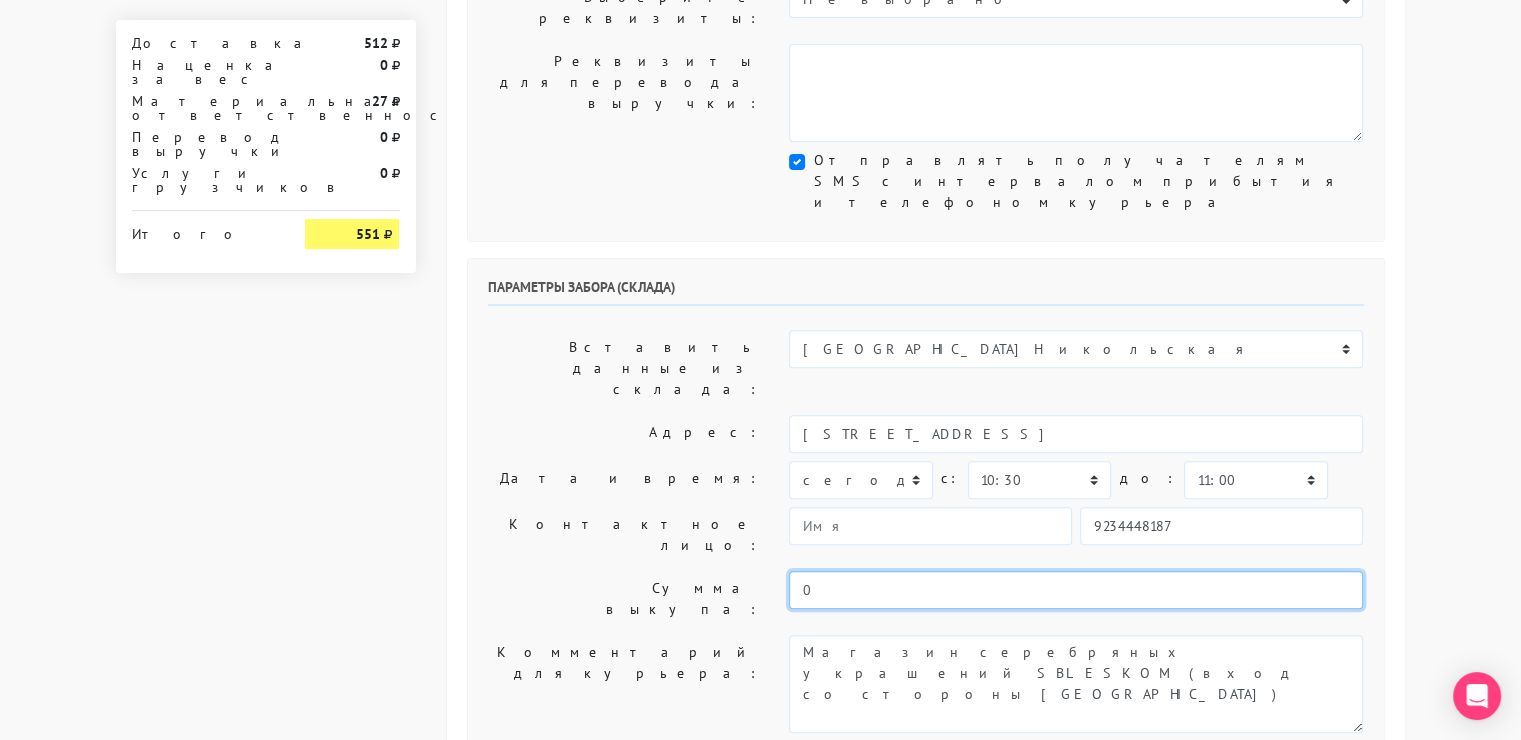 click on "0" at bounding box center [1076, 590] 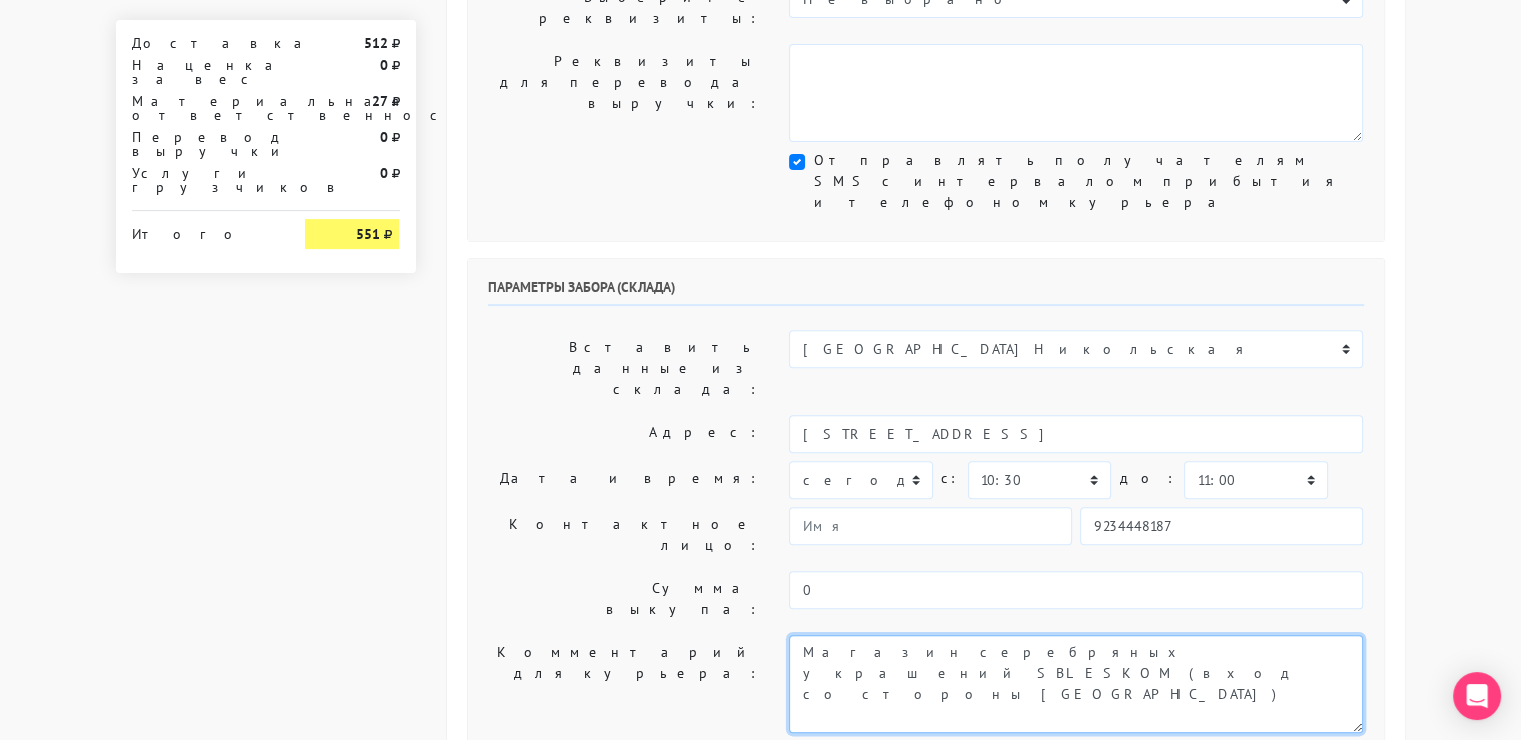 click on "Магазин серебряных украшений SBLESKOM (вход со стороны [GEOGRAPHIC_DATA])" at bounding box center [1076, 684] 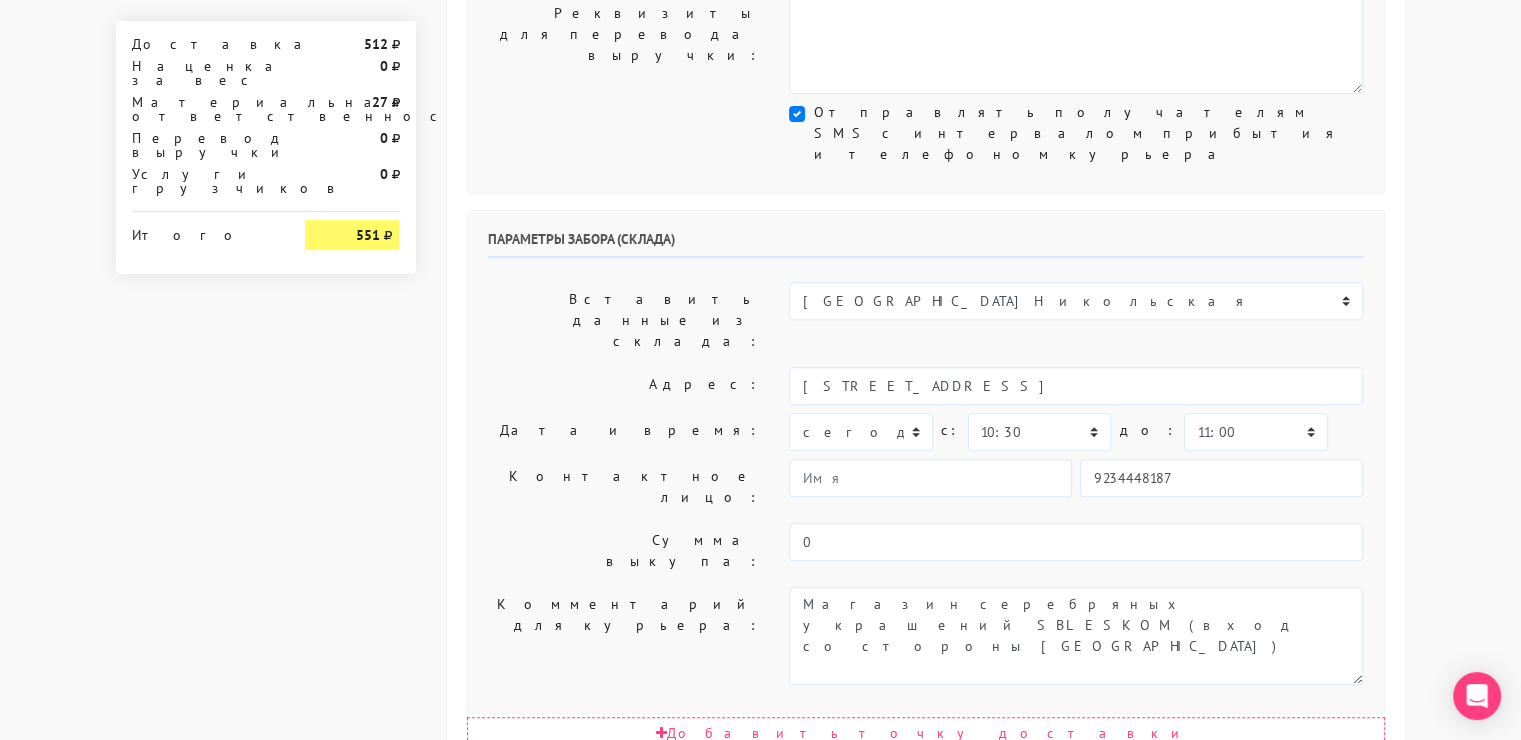 click on "Добавить точку доставки" at bounding box center [926, 733] 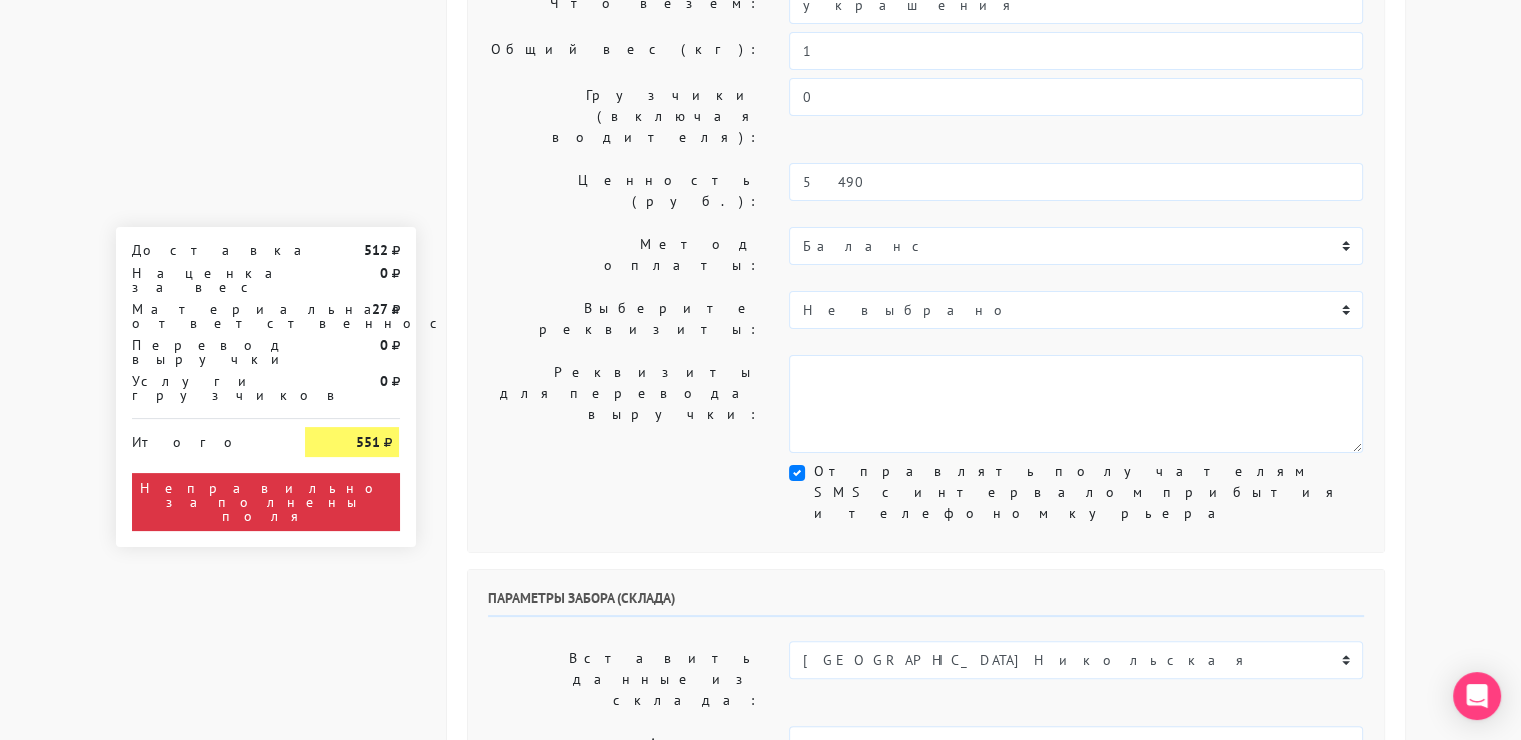 scroll, scrollTop: 0, scrollLeft: 0, axis: both 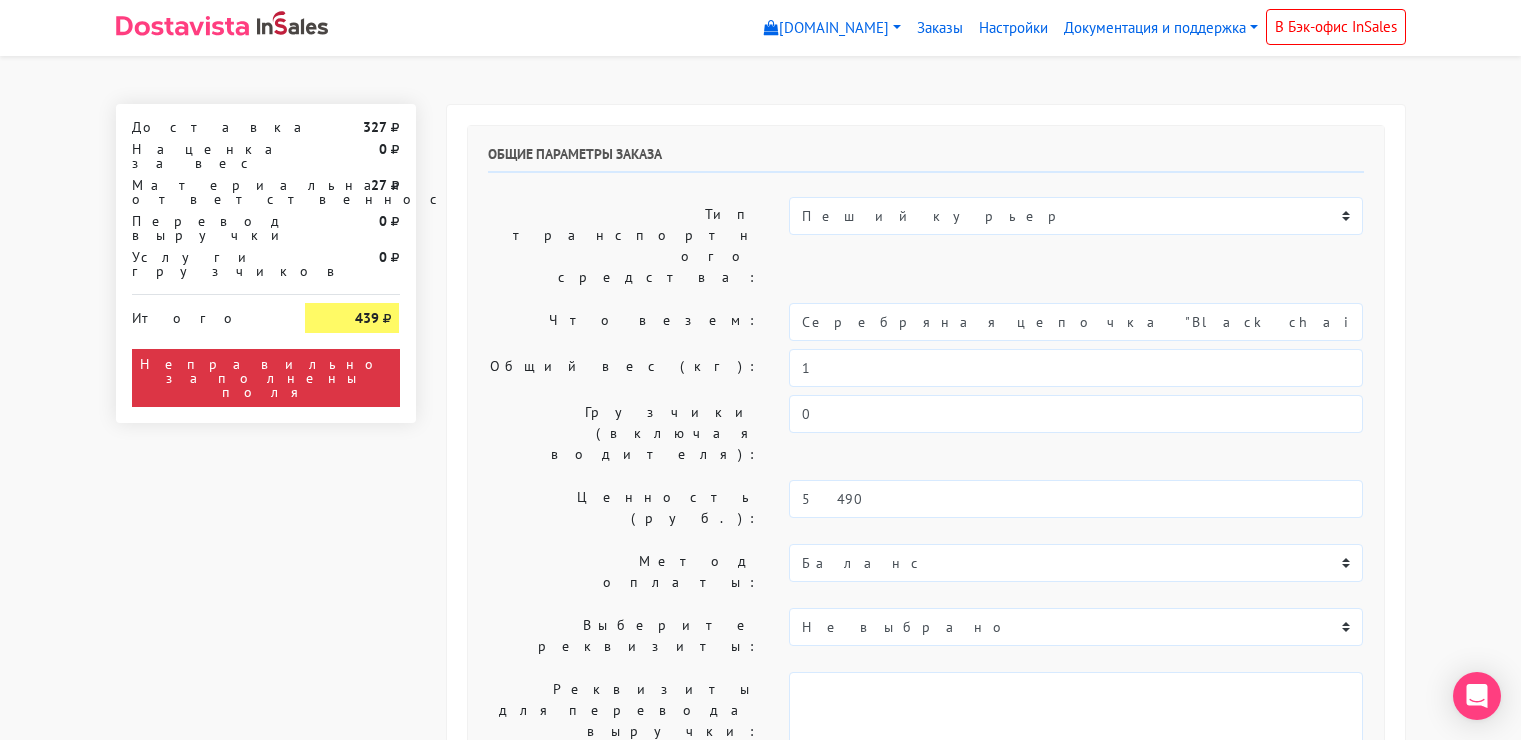select on "11:00" 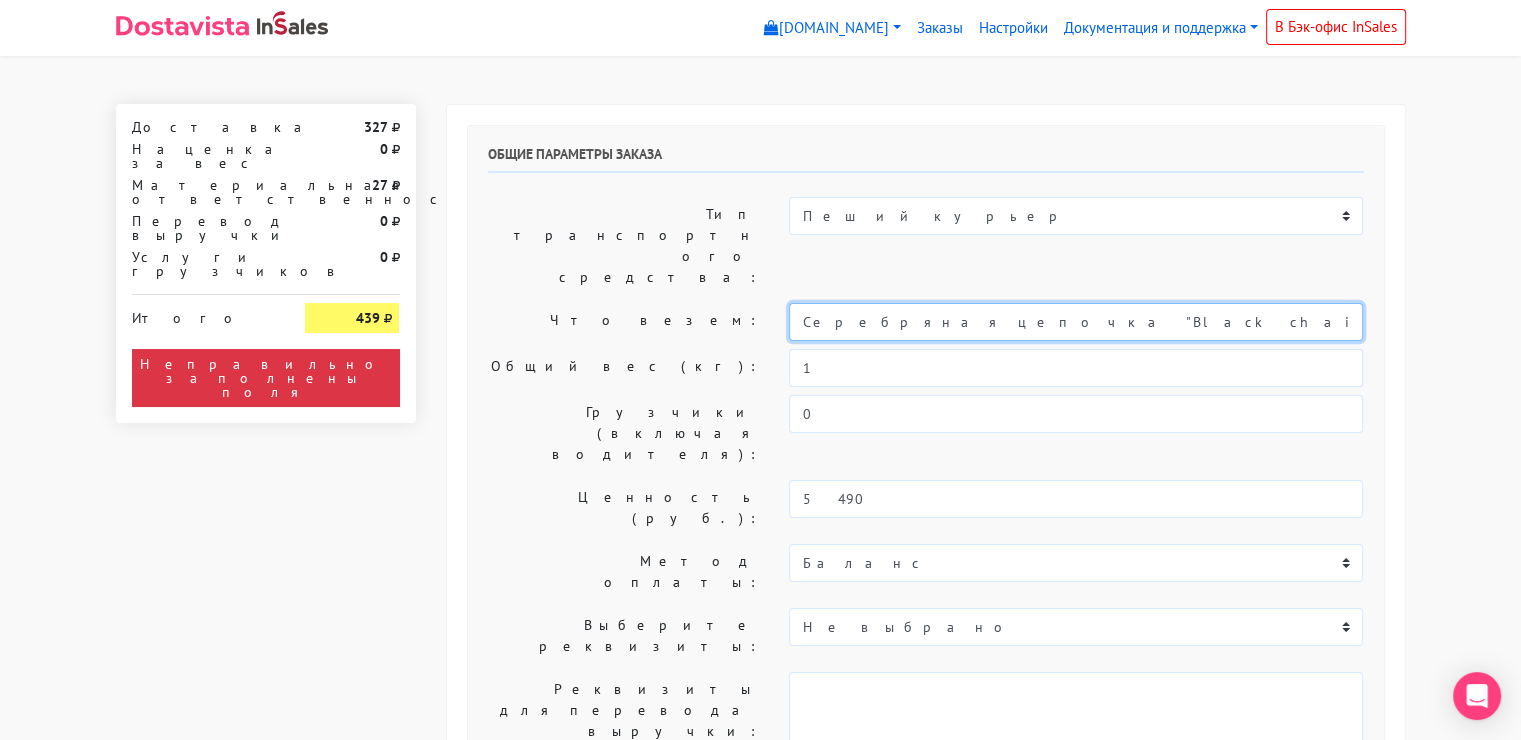 click on "Серебряная цепочка "Black chains" (85)" at bounding box center (1076, 322) 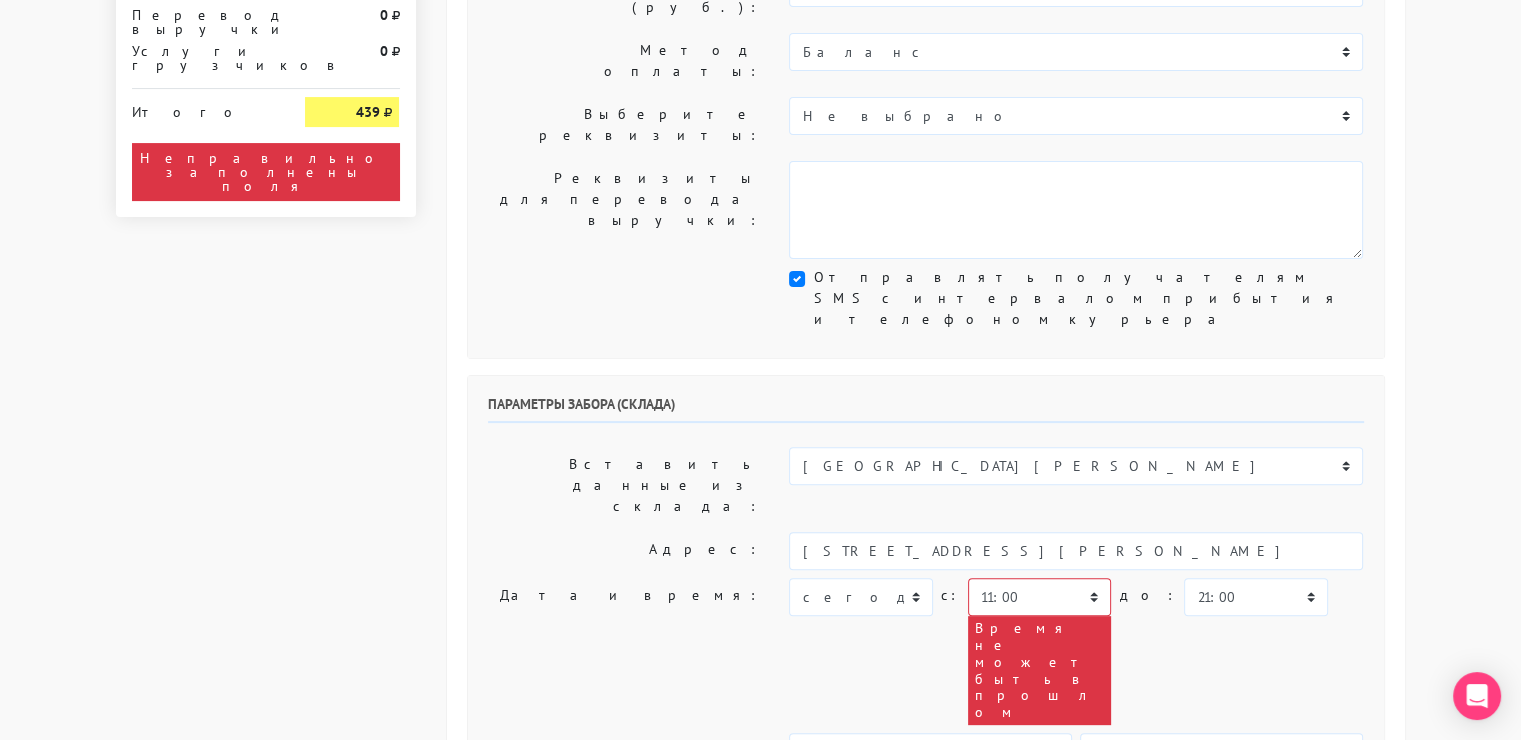 scroll, scrollTop: 512, scrollLeft: 0, axis: vertical 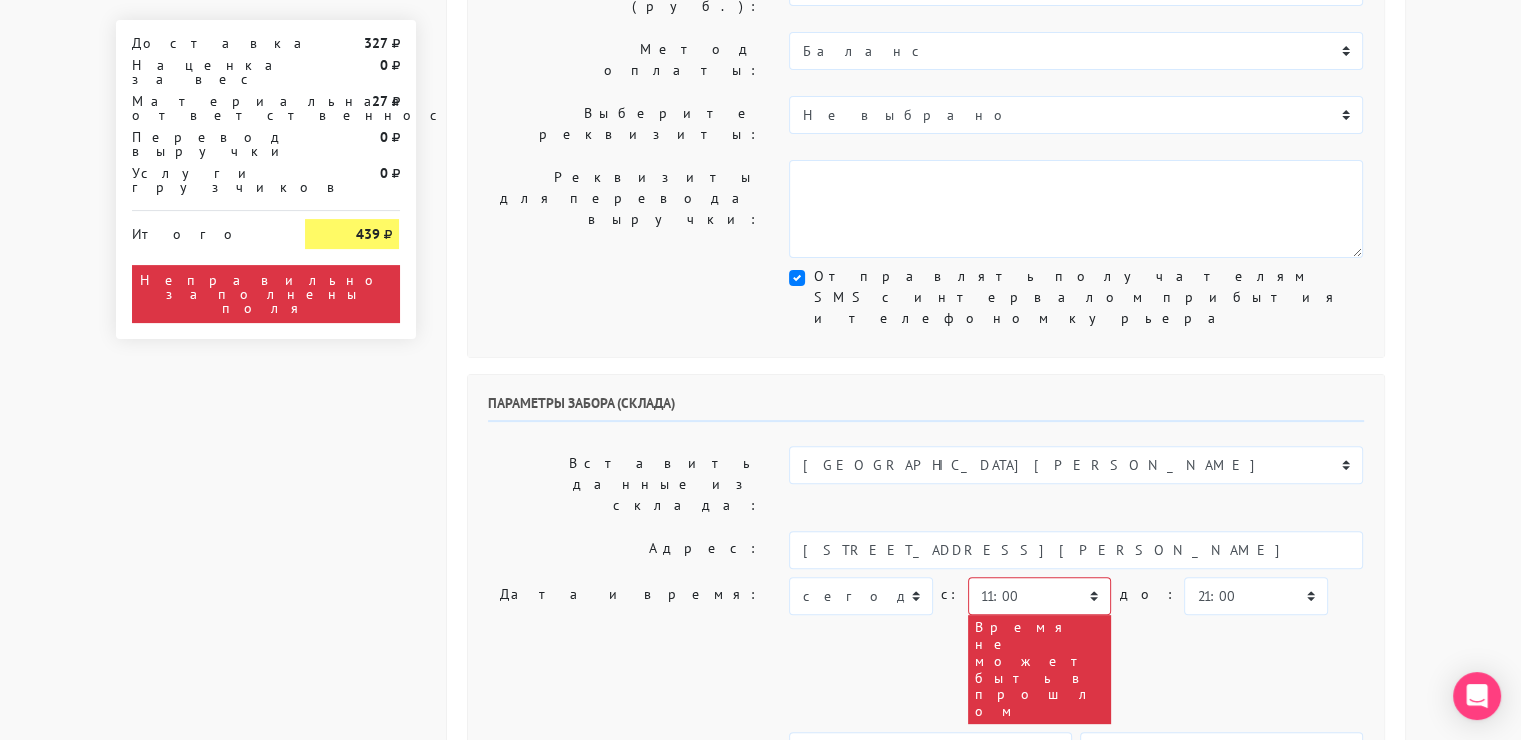 type on "украшения" 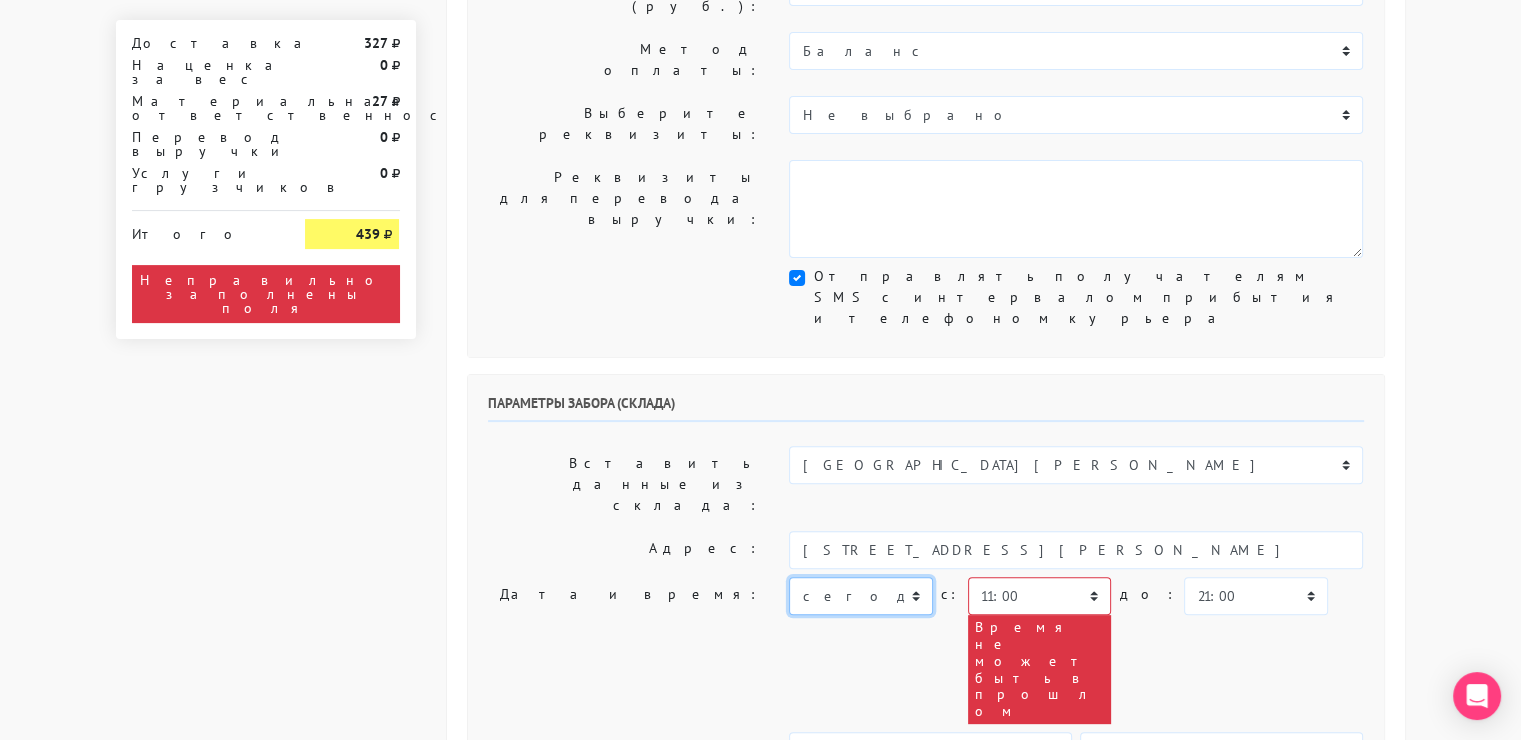 click on "сегодня
завтра
[DATE]
[DATE]
[DATE]
[DATE]
[DATE]
[DATE]
[DATE]" at bounding box center [860, 596] 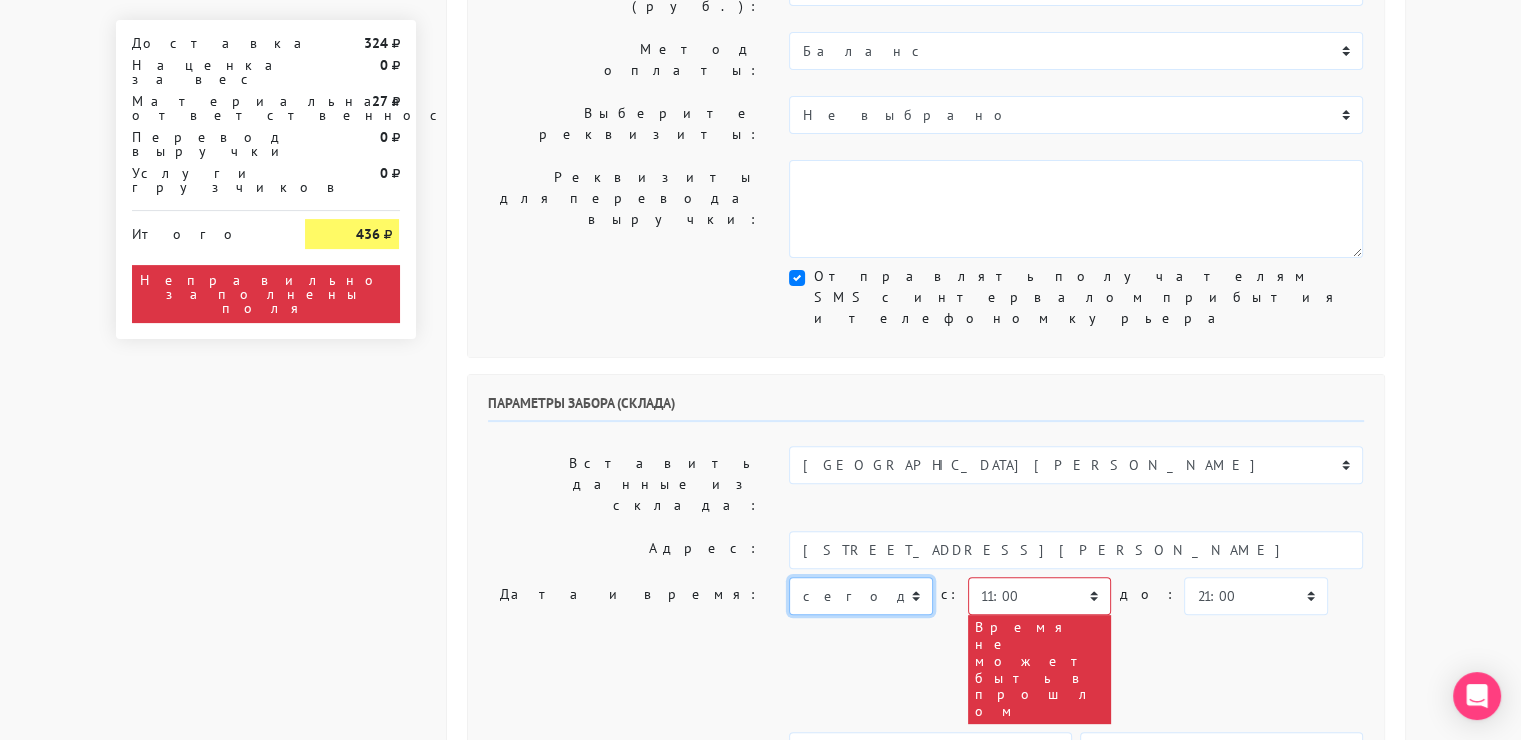 select on "[DATE]" 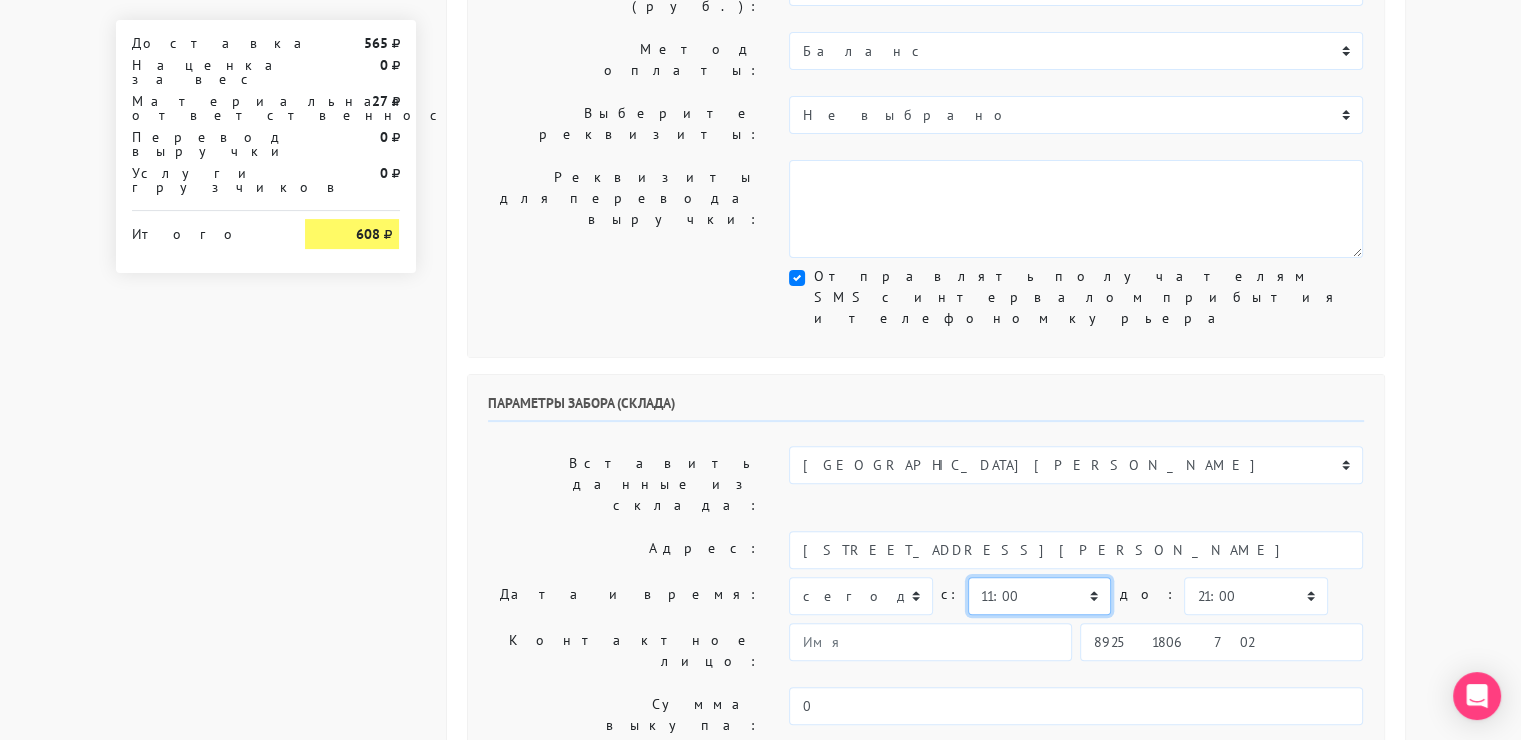 click on "00:00
00:30
01:00
01:30
02:00
02:30
03:00
03:30
04:00 04:30 05:00 05:30 06:00 06:30 07:00 07:30 08:00" at bounding box center [1039, 596] 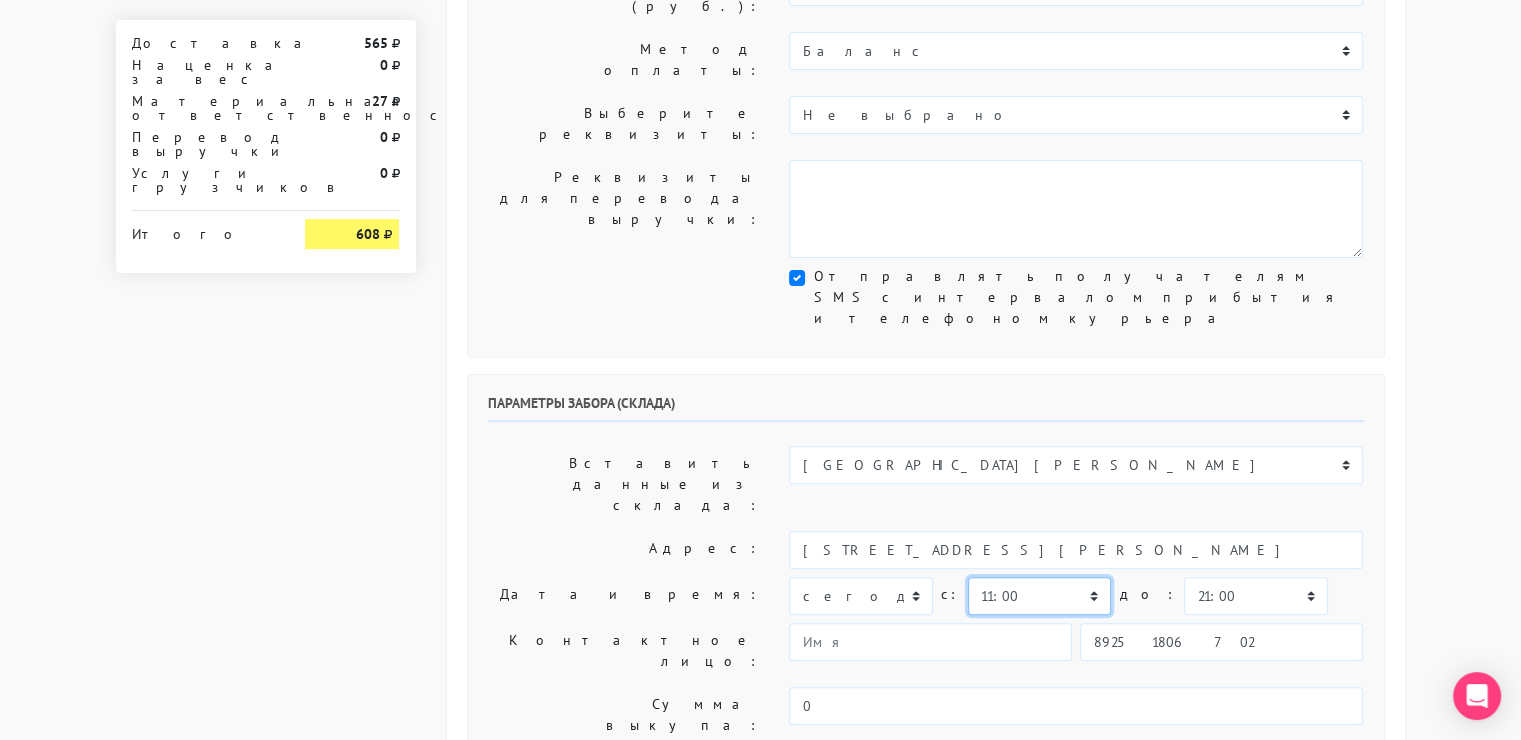 select on "10:30" 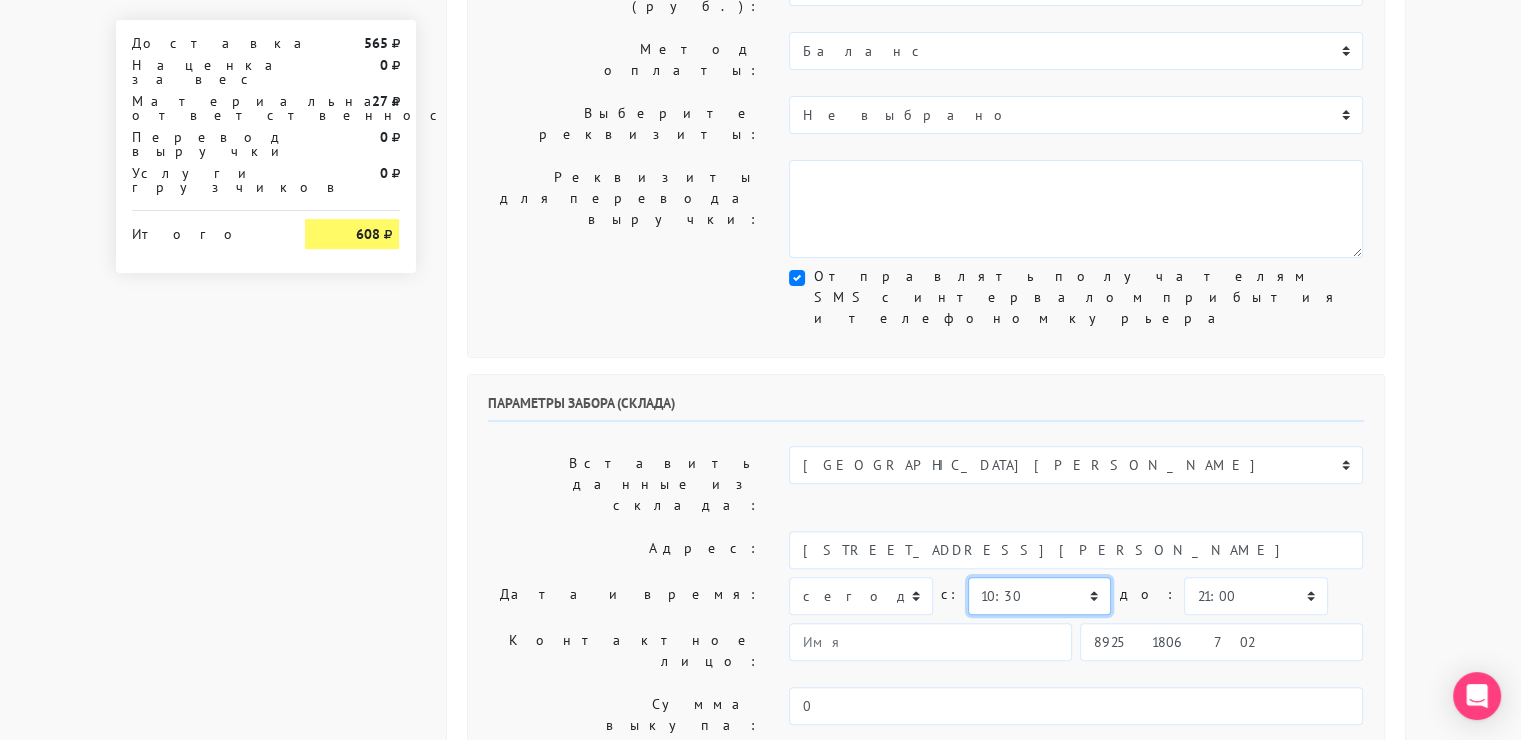click on "00:00
00:30
01:00
01:30
02:00
02:30
03:00
03:30
04:00 04:30 05:00 05:30 06:00 06:30 07:00 07:30 08:00" at bounding box center (1039, 596) 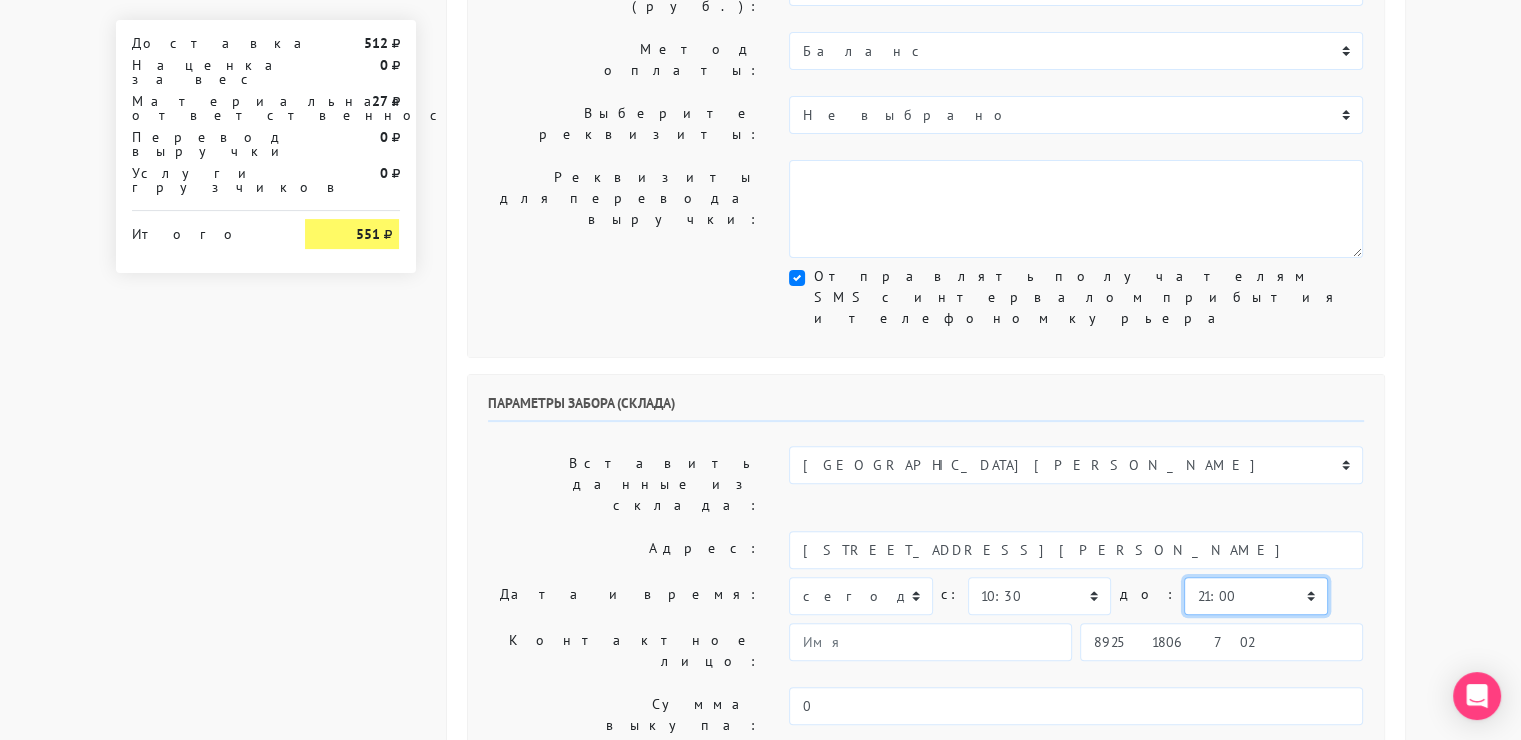 click on "00:00
00:30
01:00
01:30
02:00
02:30
03:00
03:30
04:00 04:30 05:00 05:30 06:00 06:30 07:00 07:30 08:00" at bounding box center [1255, 596] 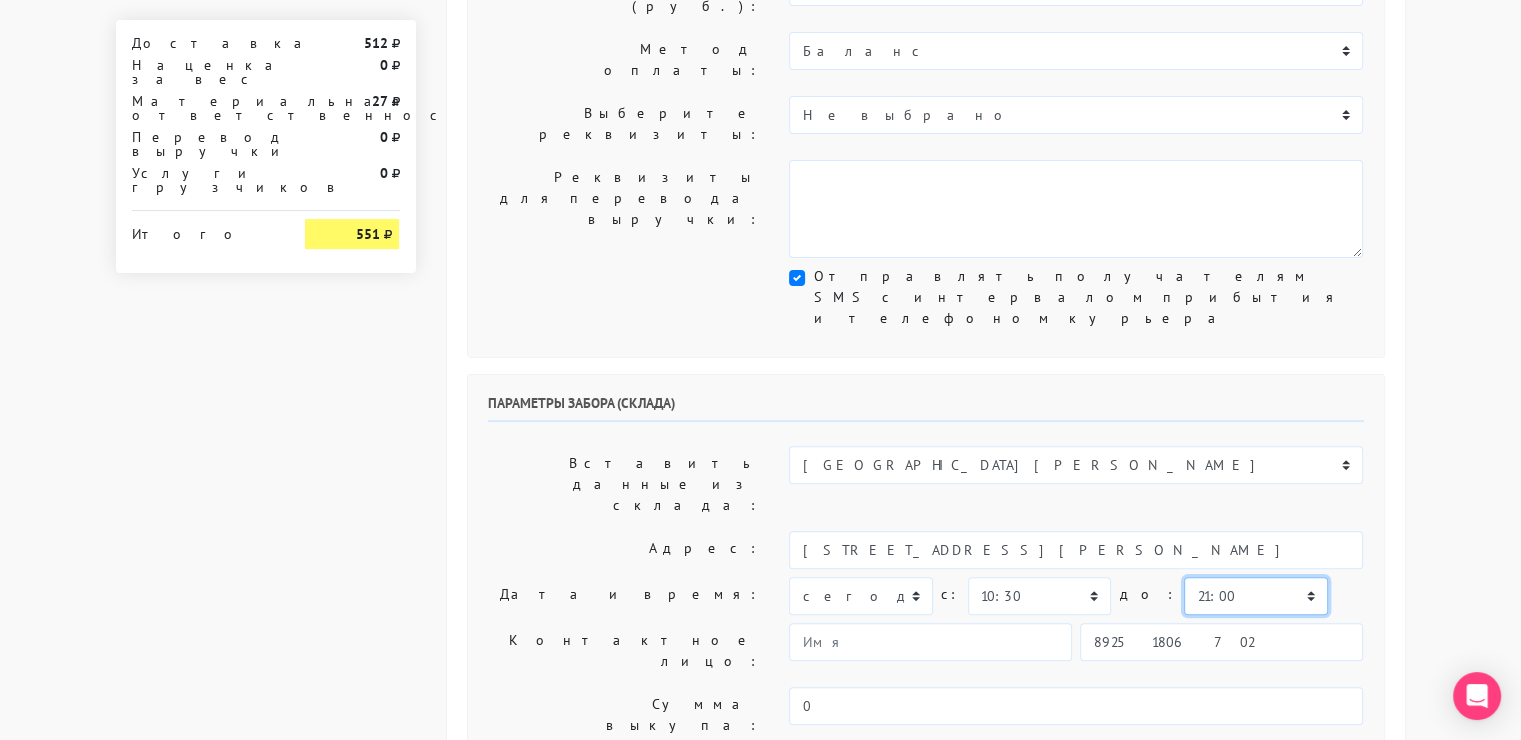 select on "11:00" 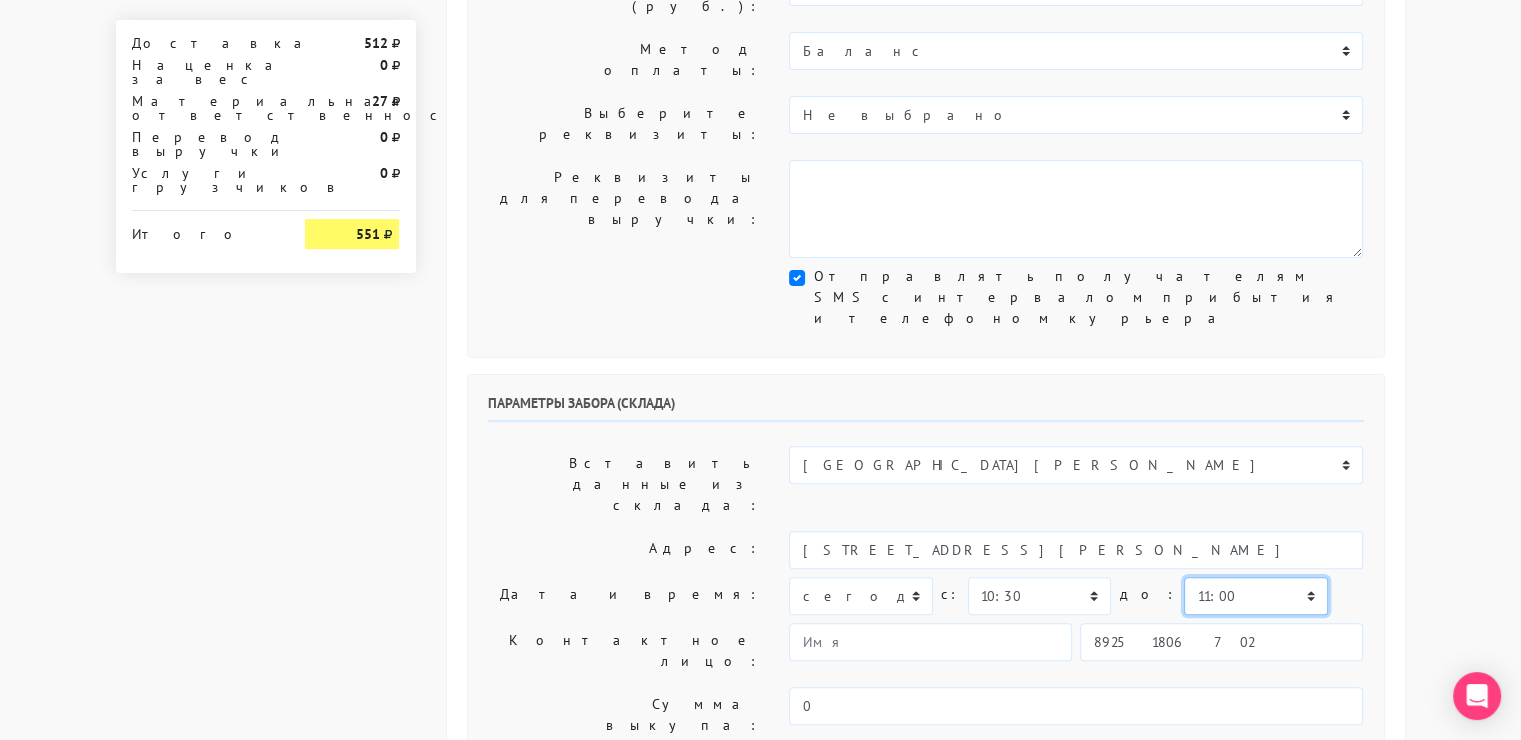 click on "00:00
00:30
01:00
01:30
02:00
02:30
03:00
03:30
04:00 04:30 05:00 05:30 06:00 06:30 07:00 07:30 08:00" at bounding box center [1255, 596] 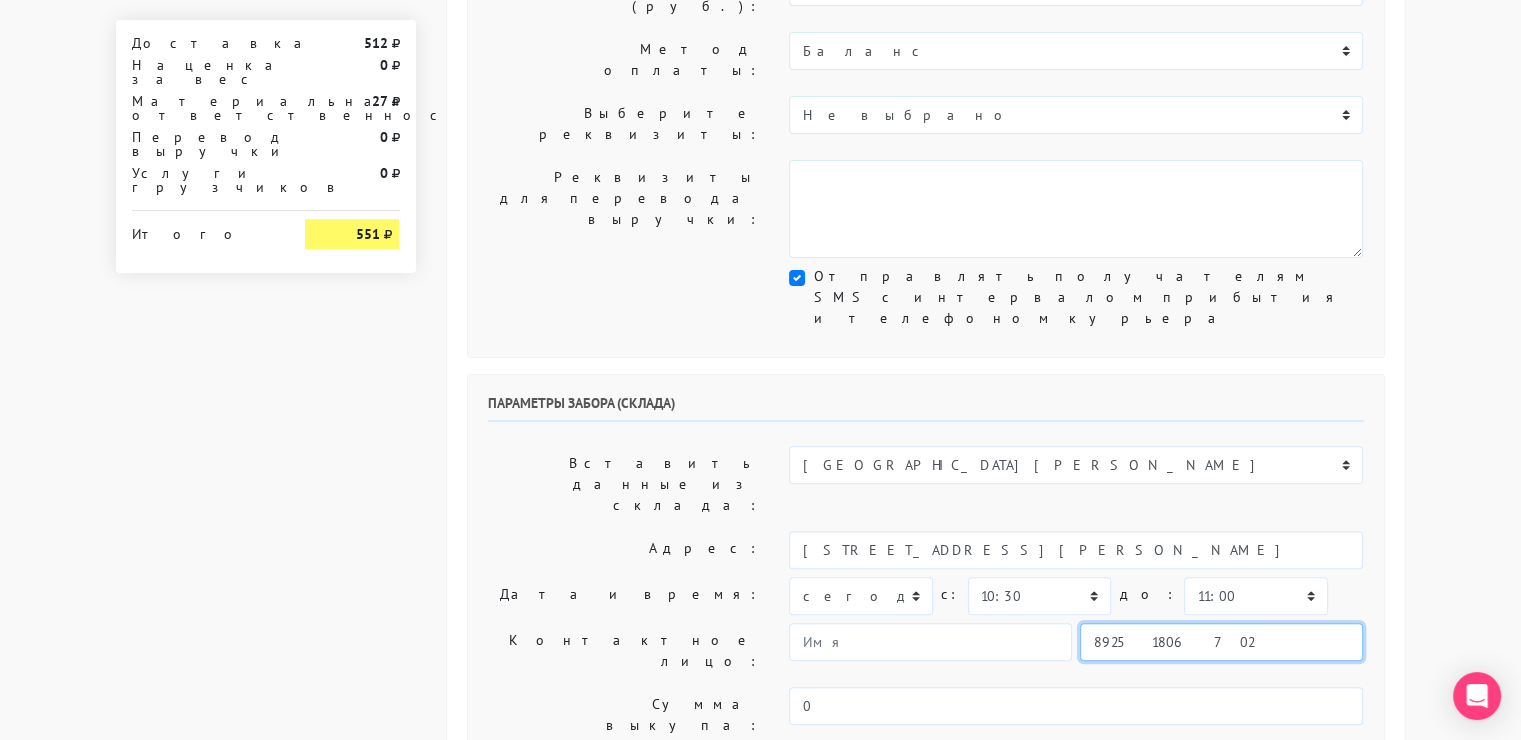 click on "89251806702" at bounding box center (1221, 642) 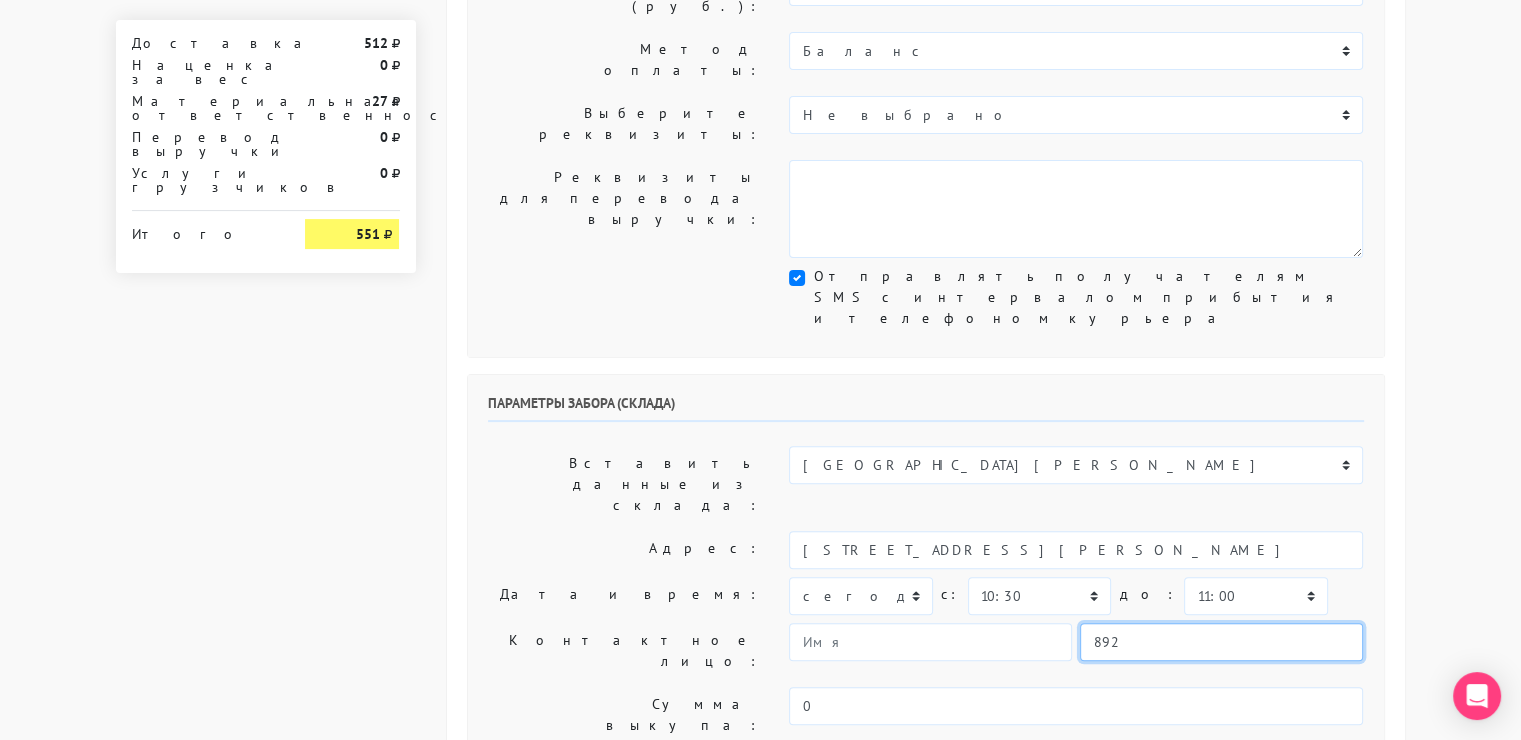 type on "9234448187" 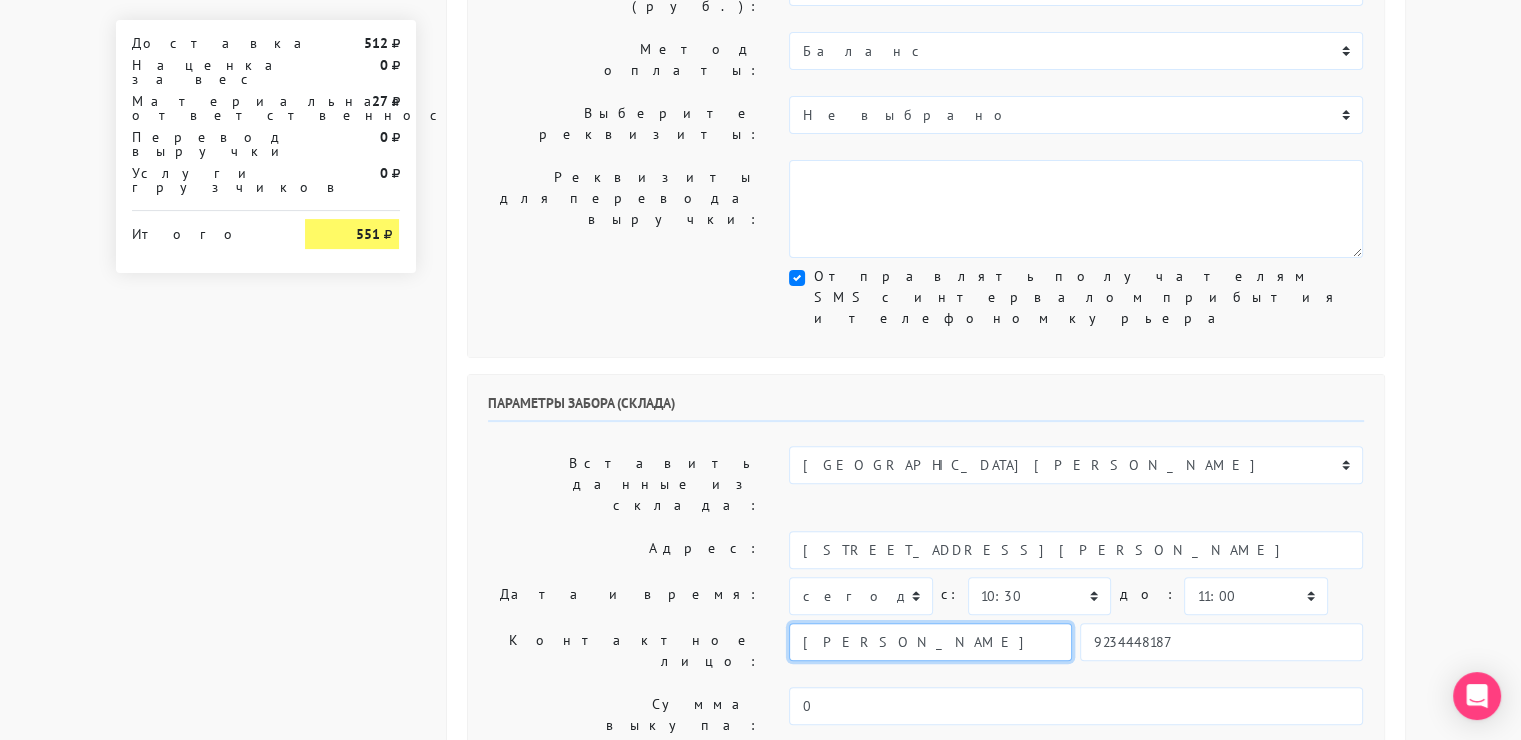 click on "[PERSON_NAME]" at bounding box center (930, 642) 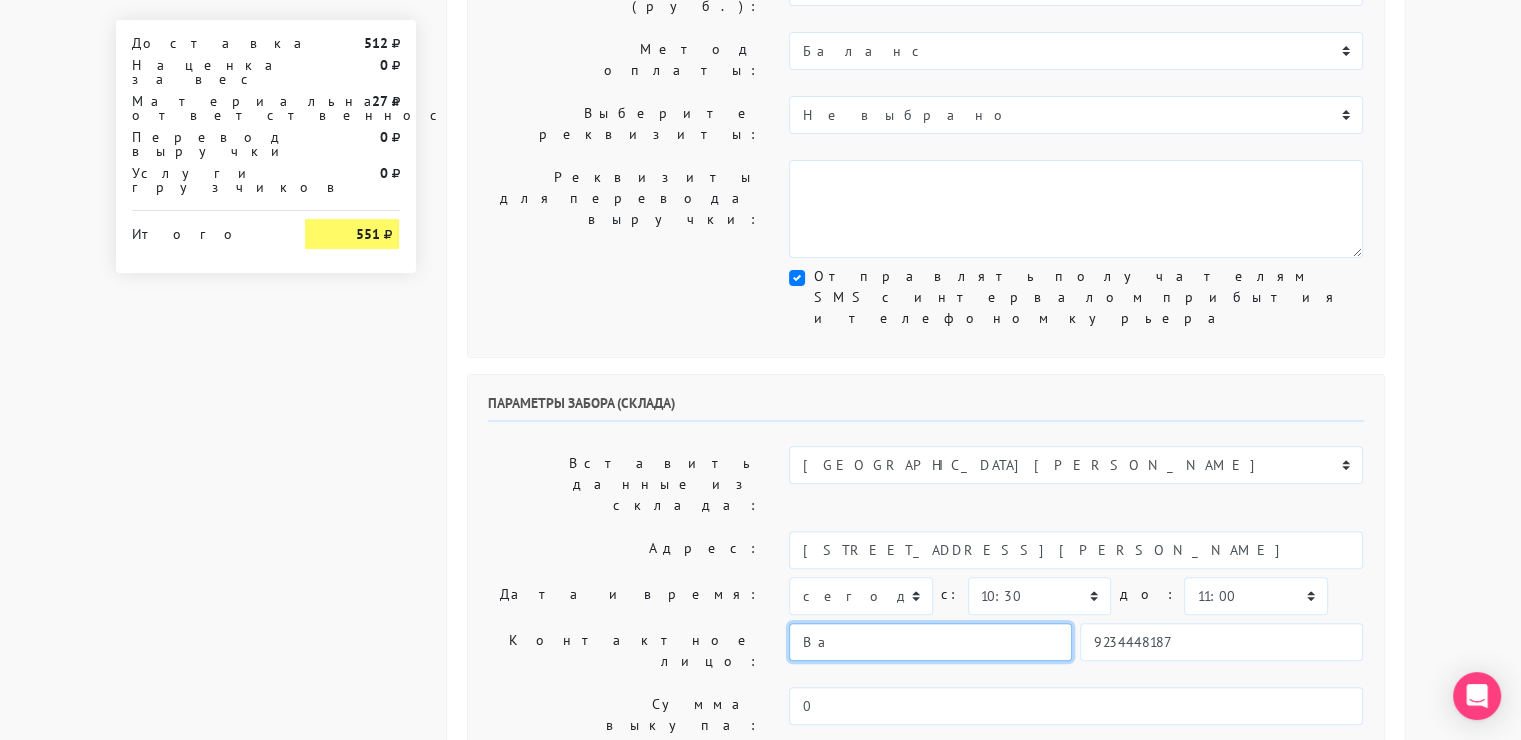 type on "В" 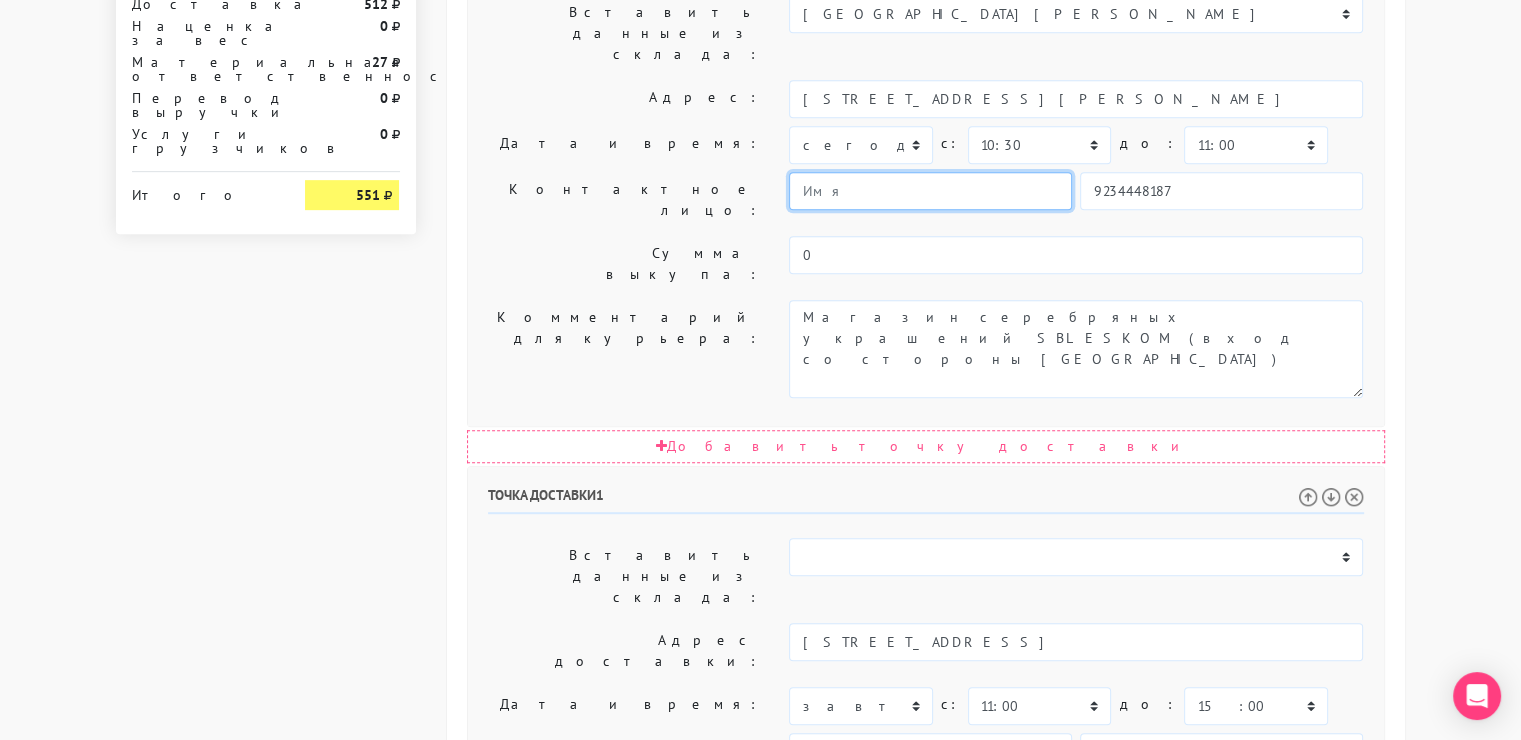scroll, scrollTop: 964, scrollLeft: 0, axis: vertical 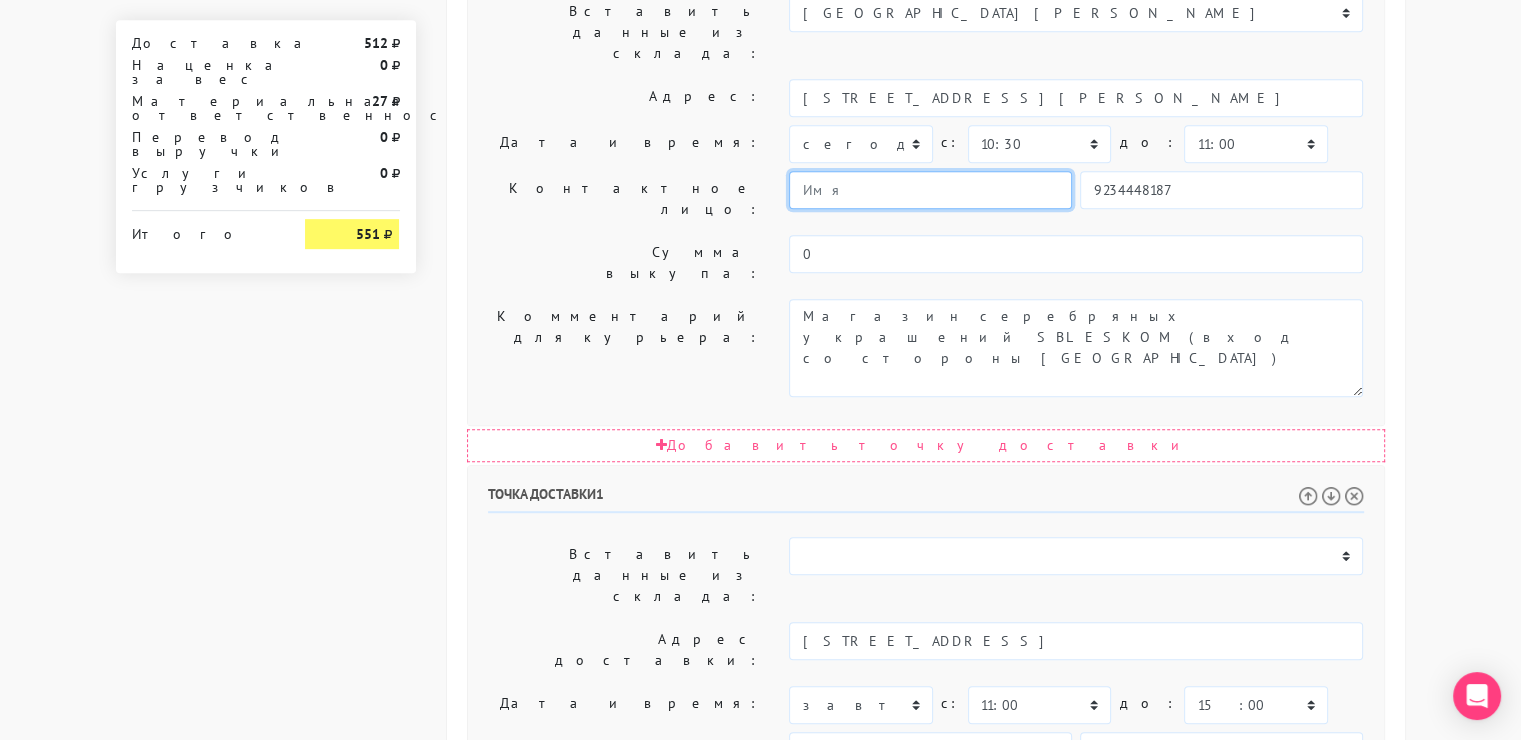 type 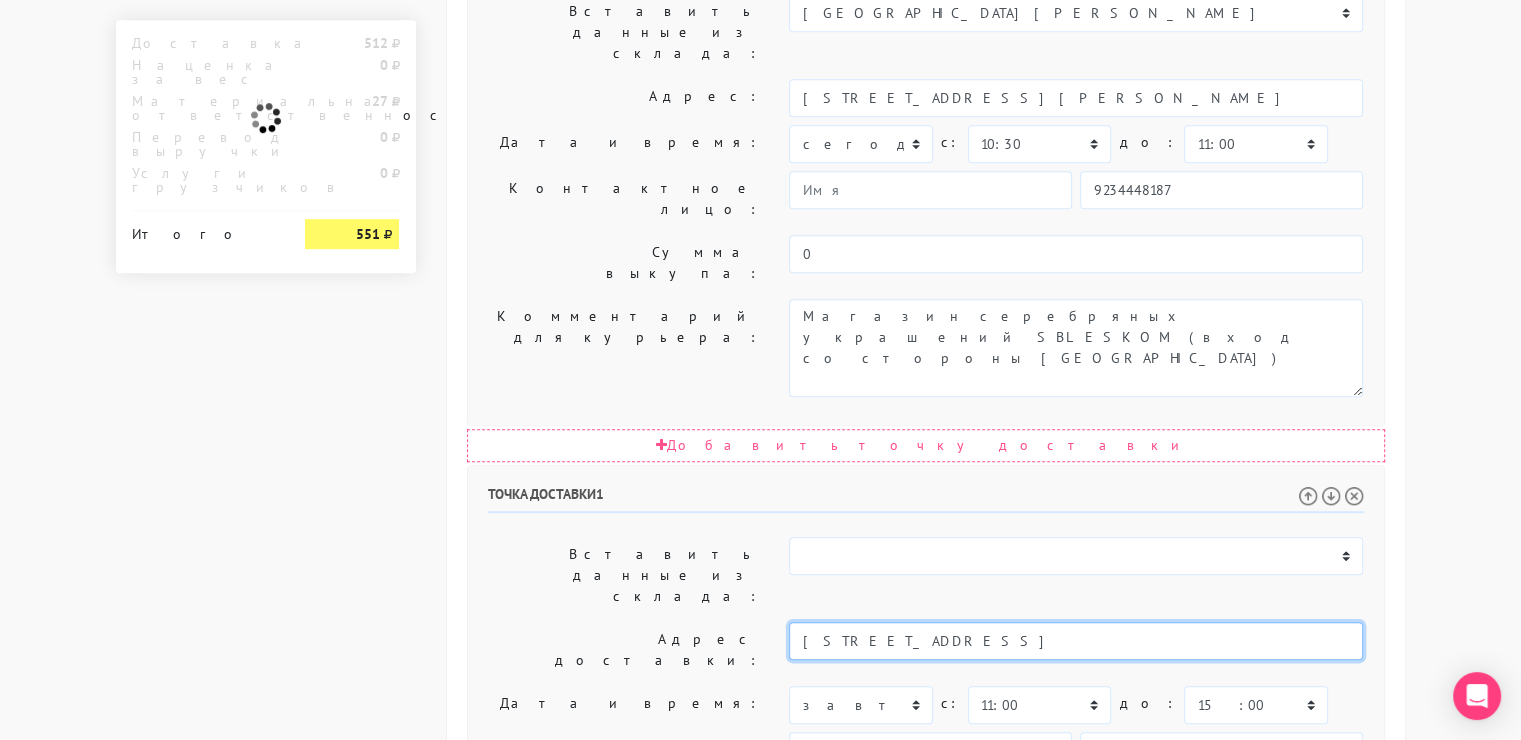 click on "[STREET_ADDRESS]" at bounding box center [1076, 641] 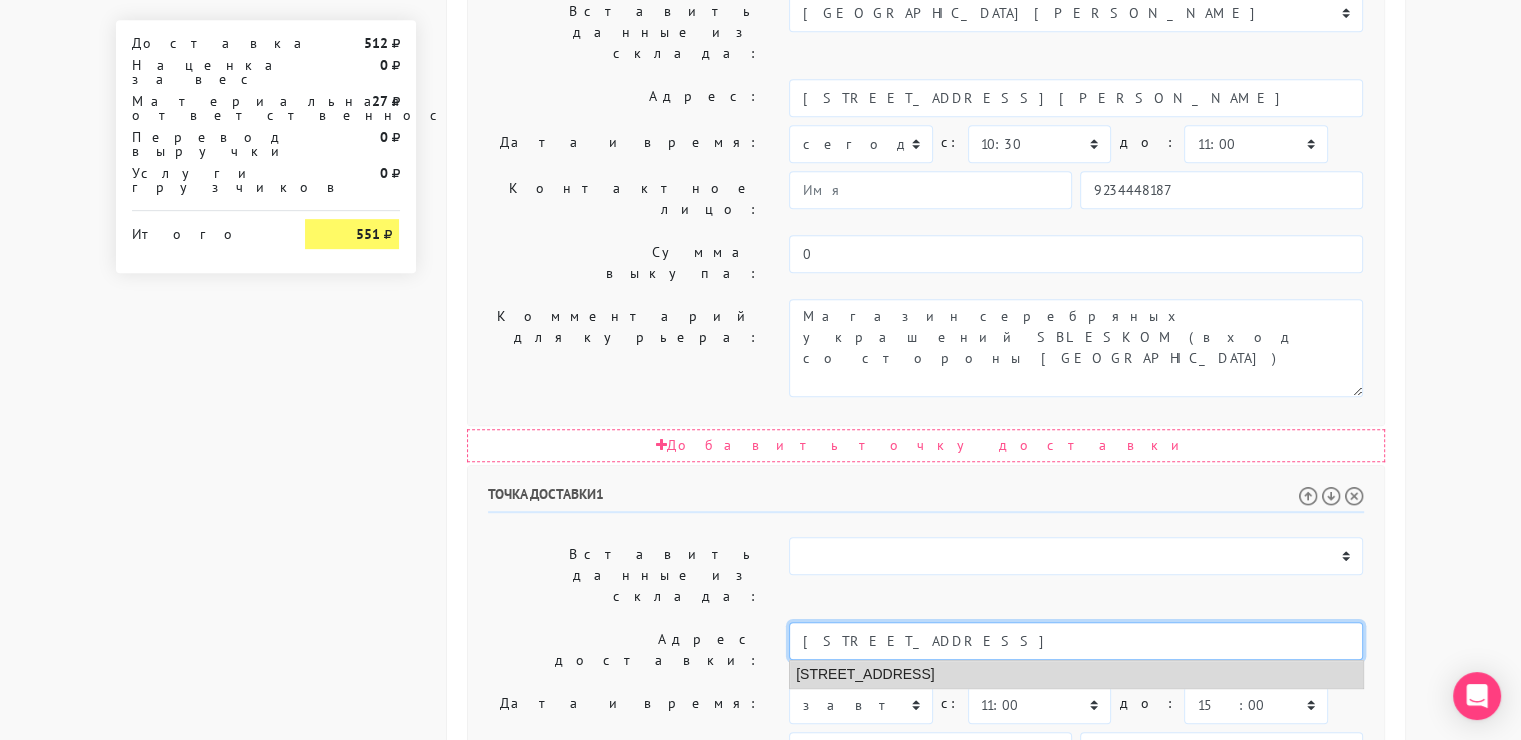 click on "Москва, проезд Невельского, 6 к3" at bounding box center (1076, 674) 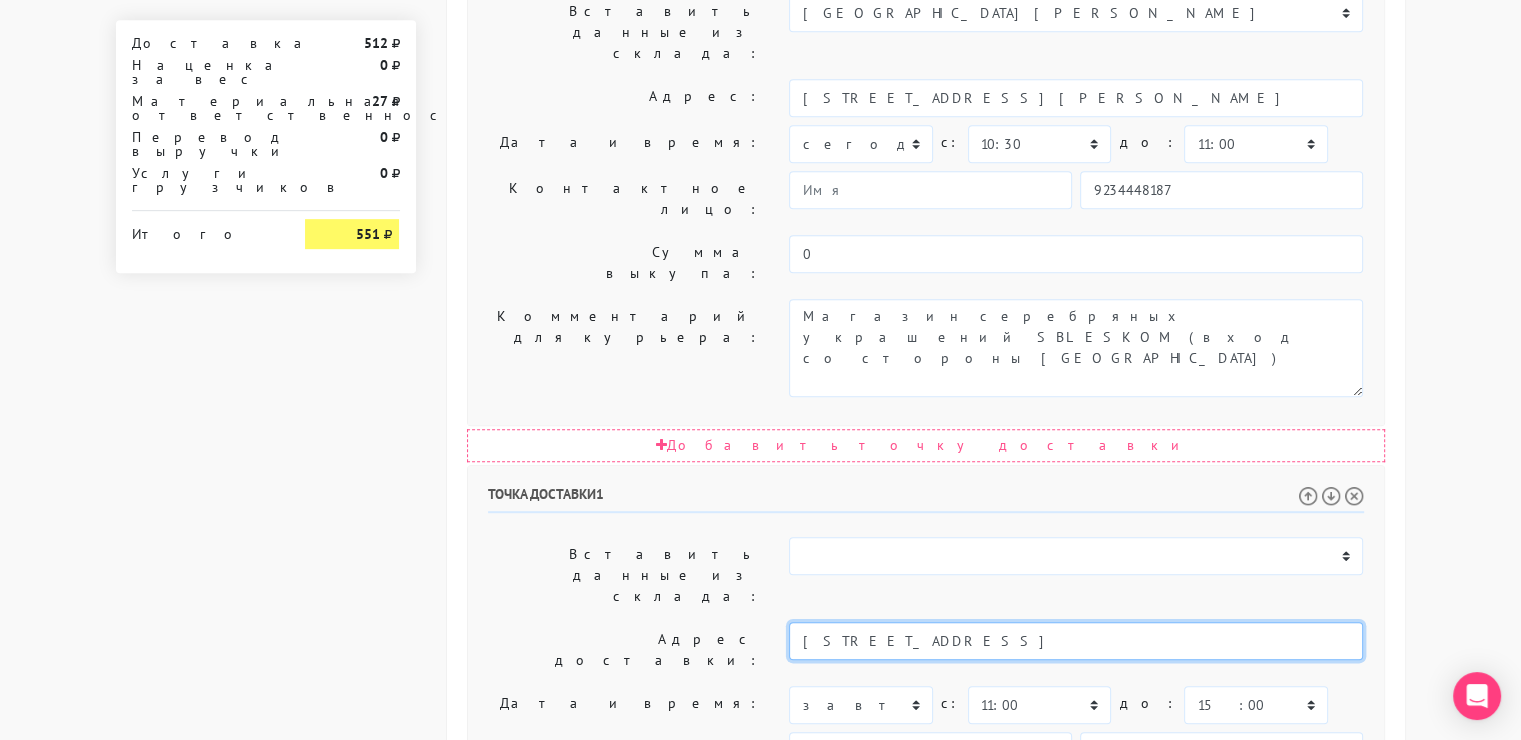 type on "Москва, проезд Невельского, 6 к3" 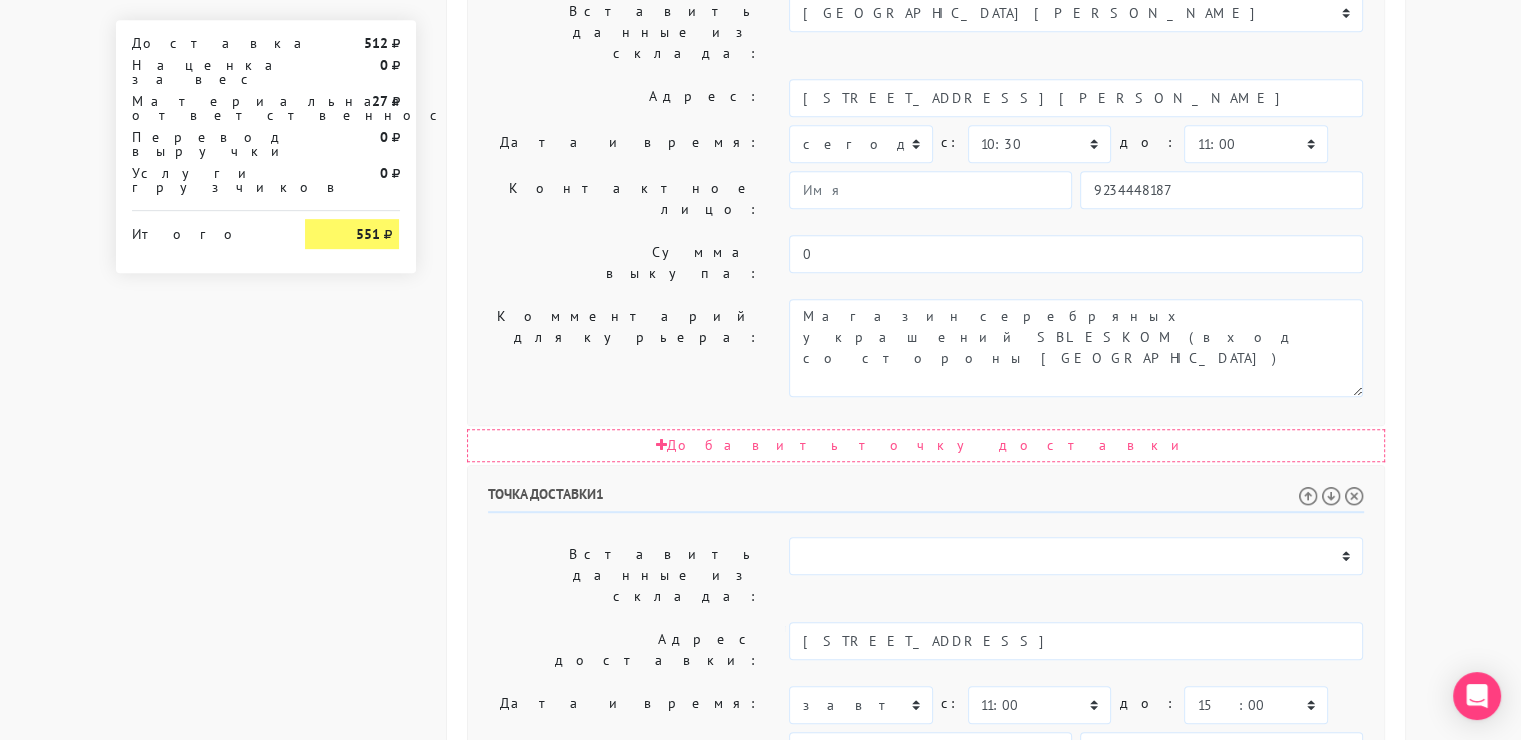 click on "Позвонить получателю за 1 час." at bounding box center (1076, 827) 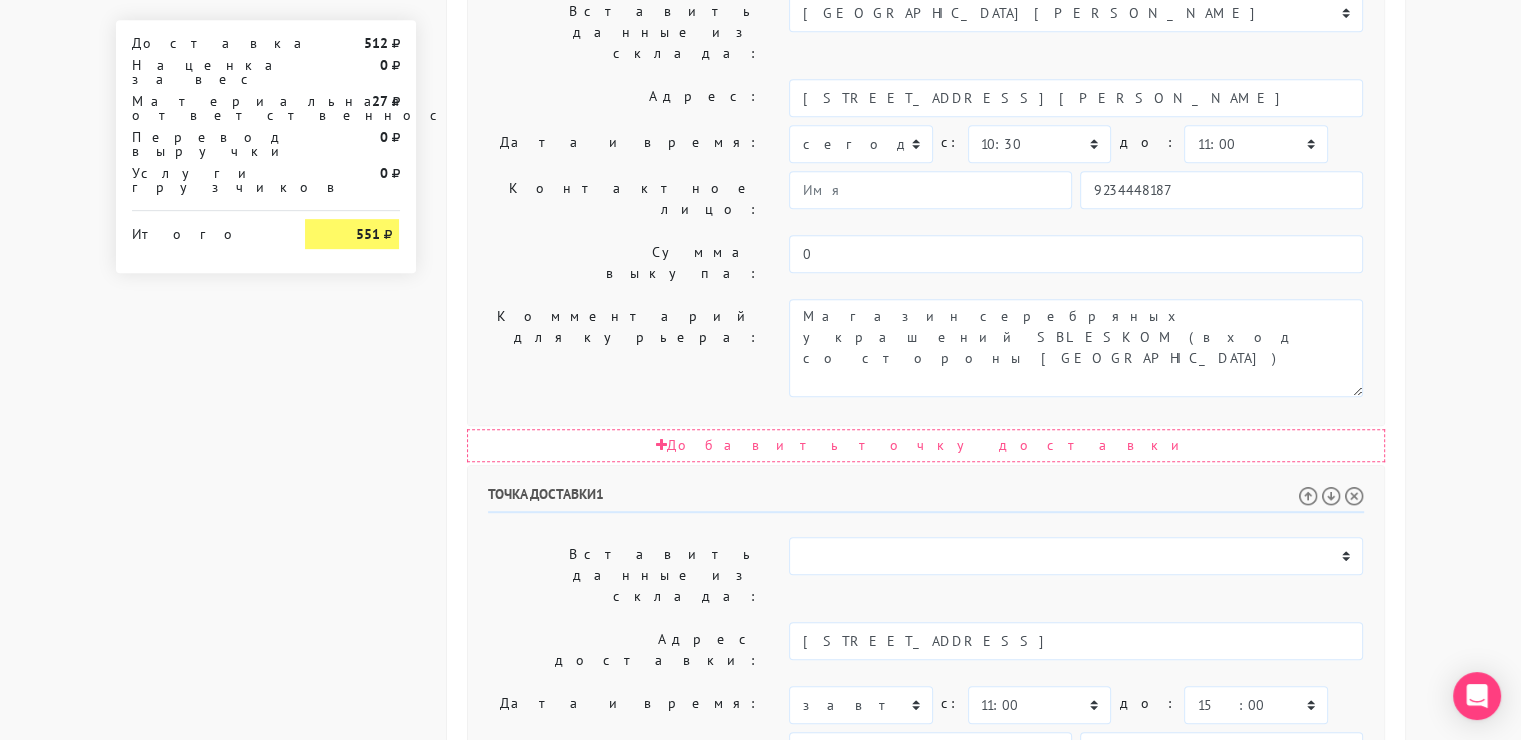 click on "Позвонить получателю за 1 час." at bounding box center (1076, 827) 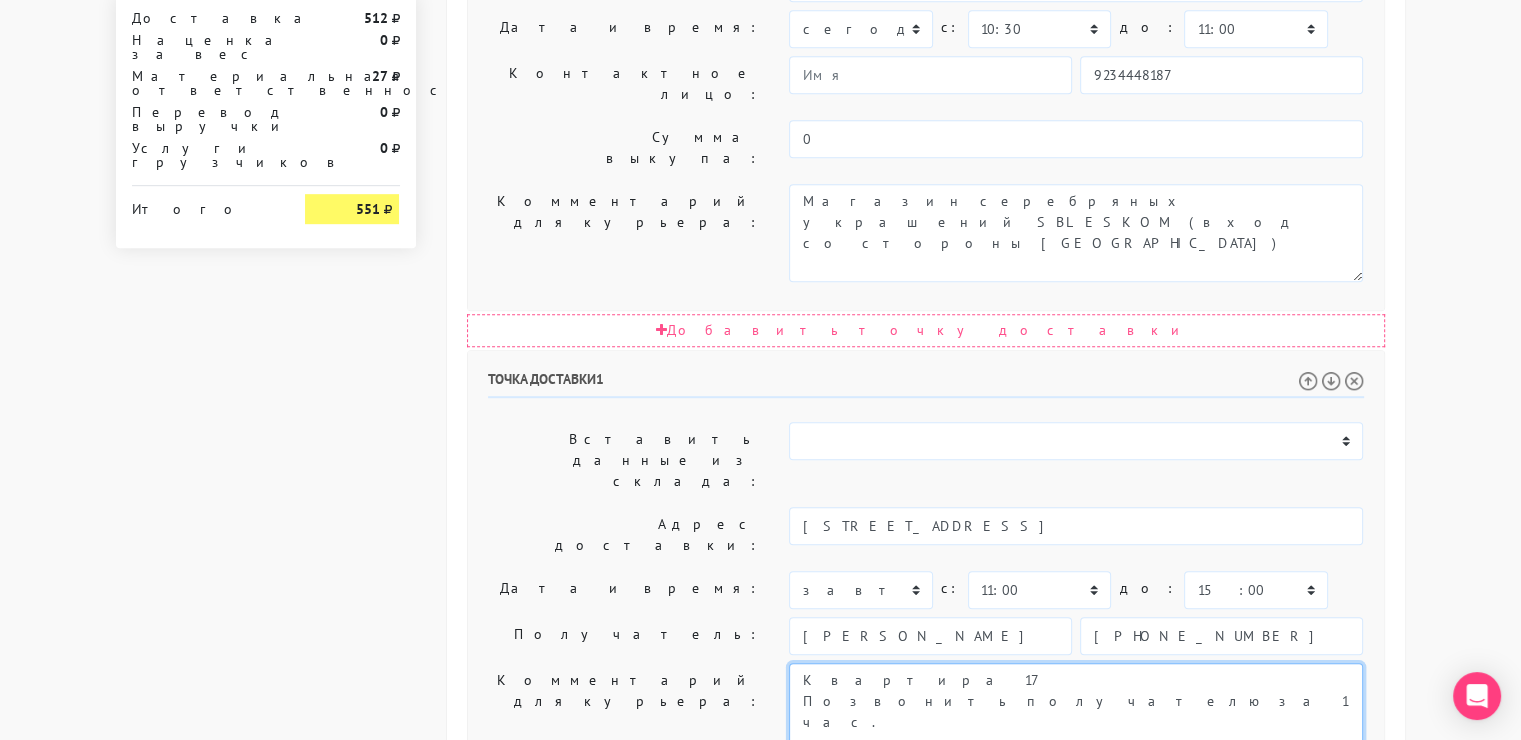 scroll, scrollTop: 1100, scrollLeft: 0, axis: vertical 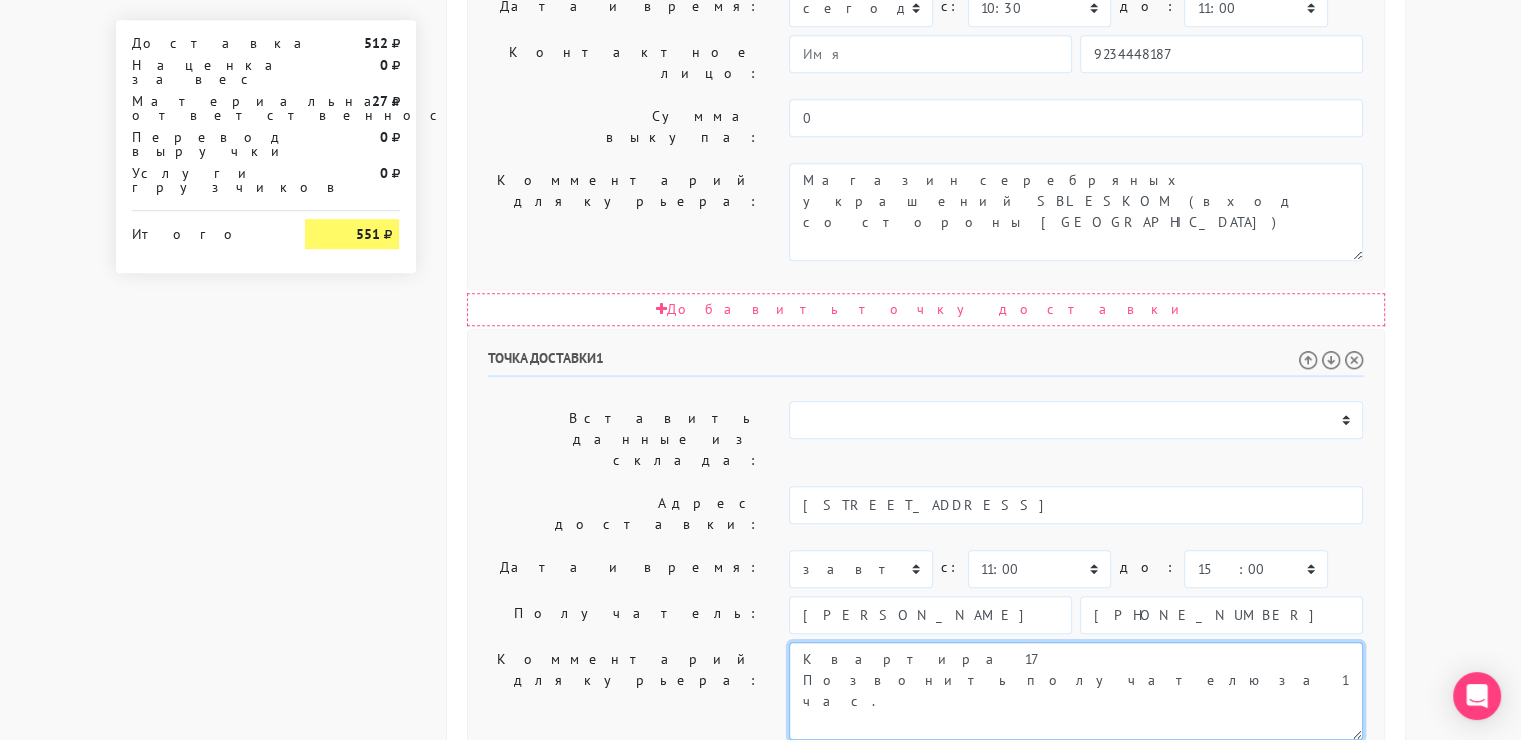 type on "Квартира 17
Позвонить получателю за 1 час." 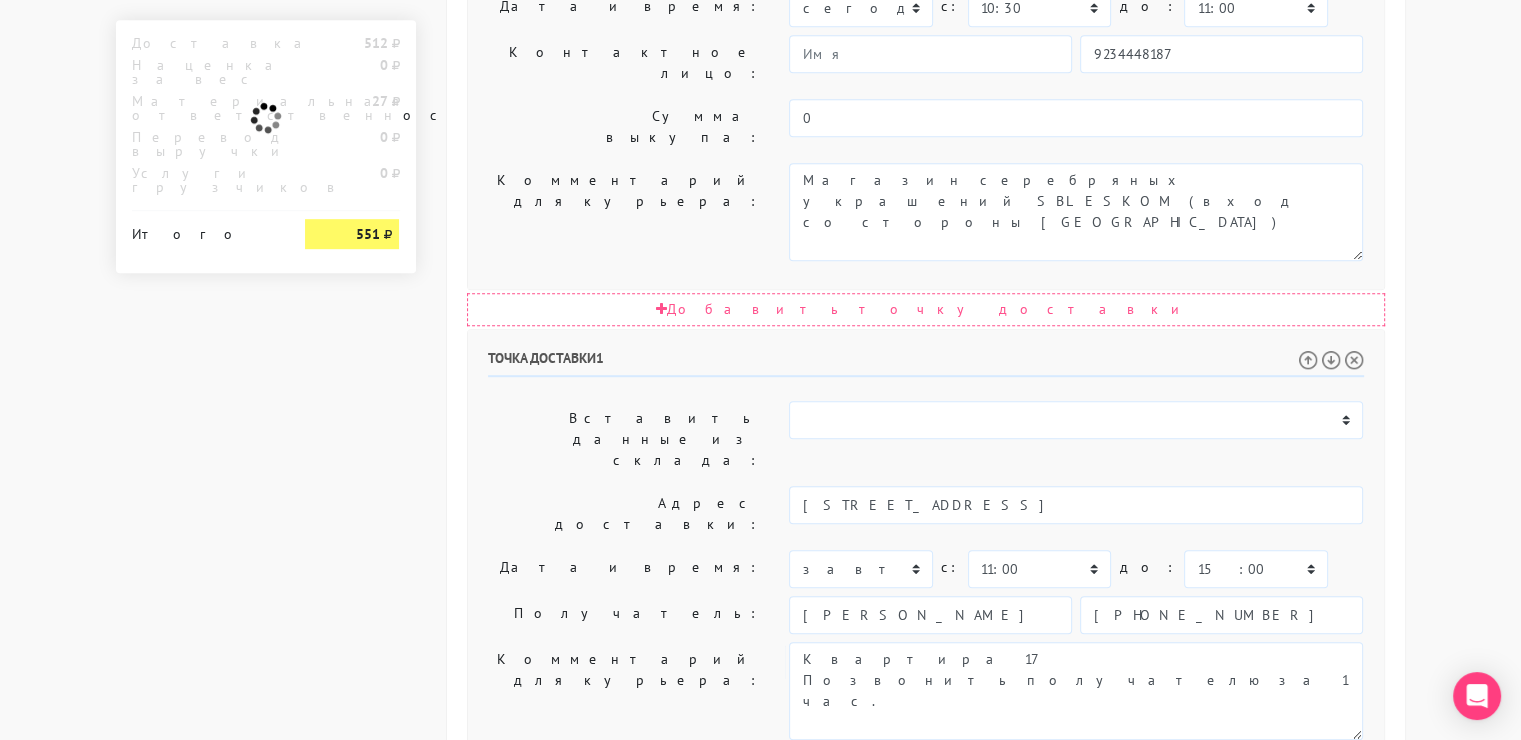 click on "Создать заказ в Dostavista" at bounding box center [571, 1098] 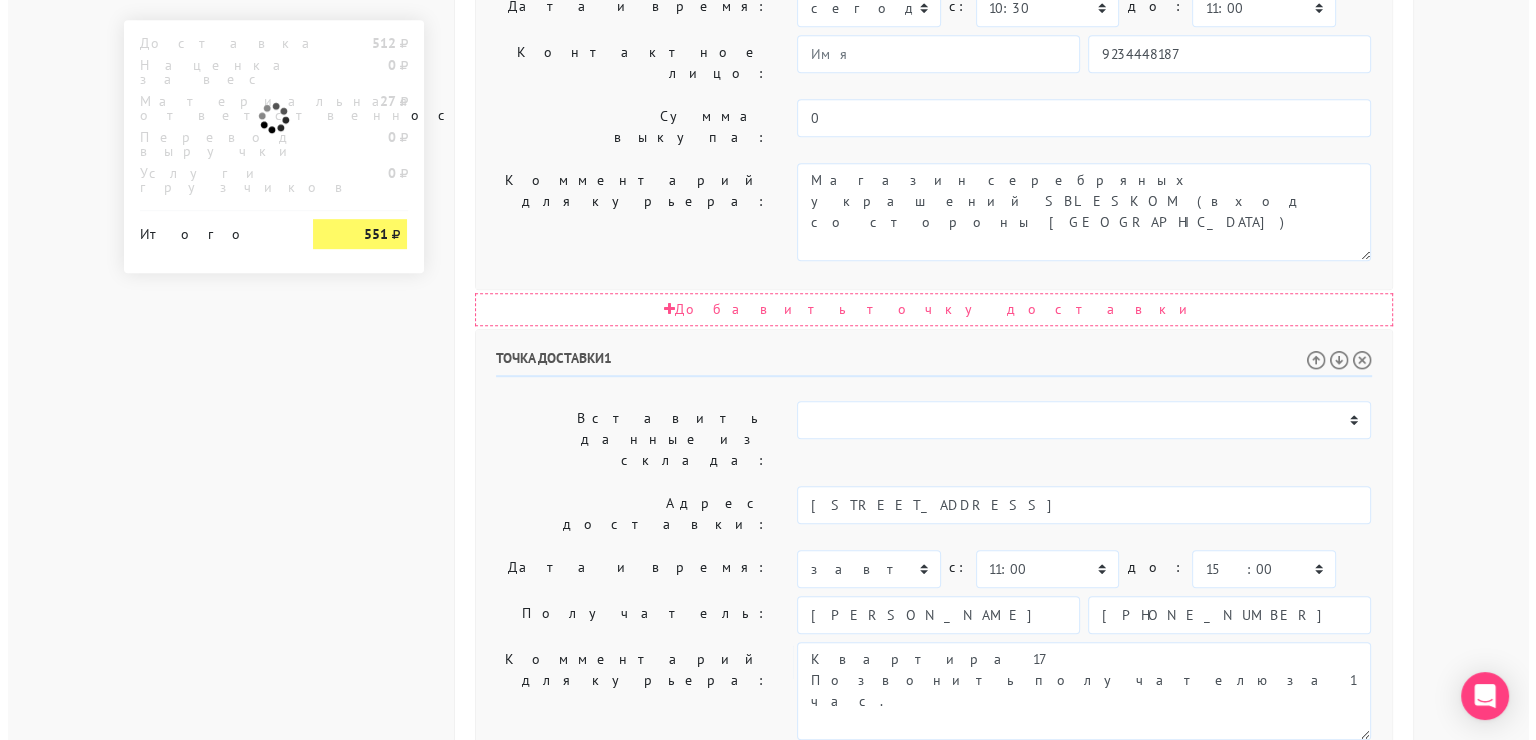 scroll, scrollTop: 0, scrollLeft: 0, axis: both 